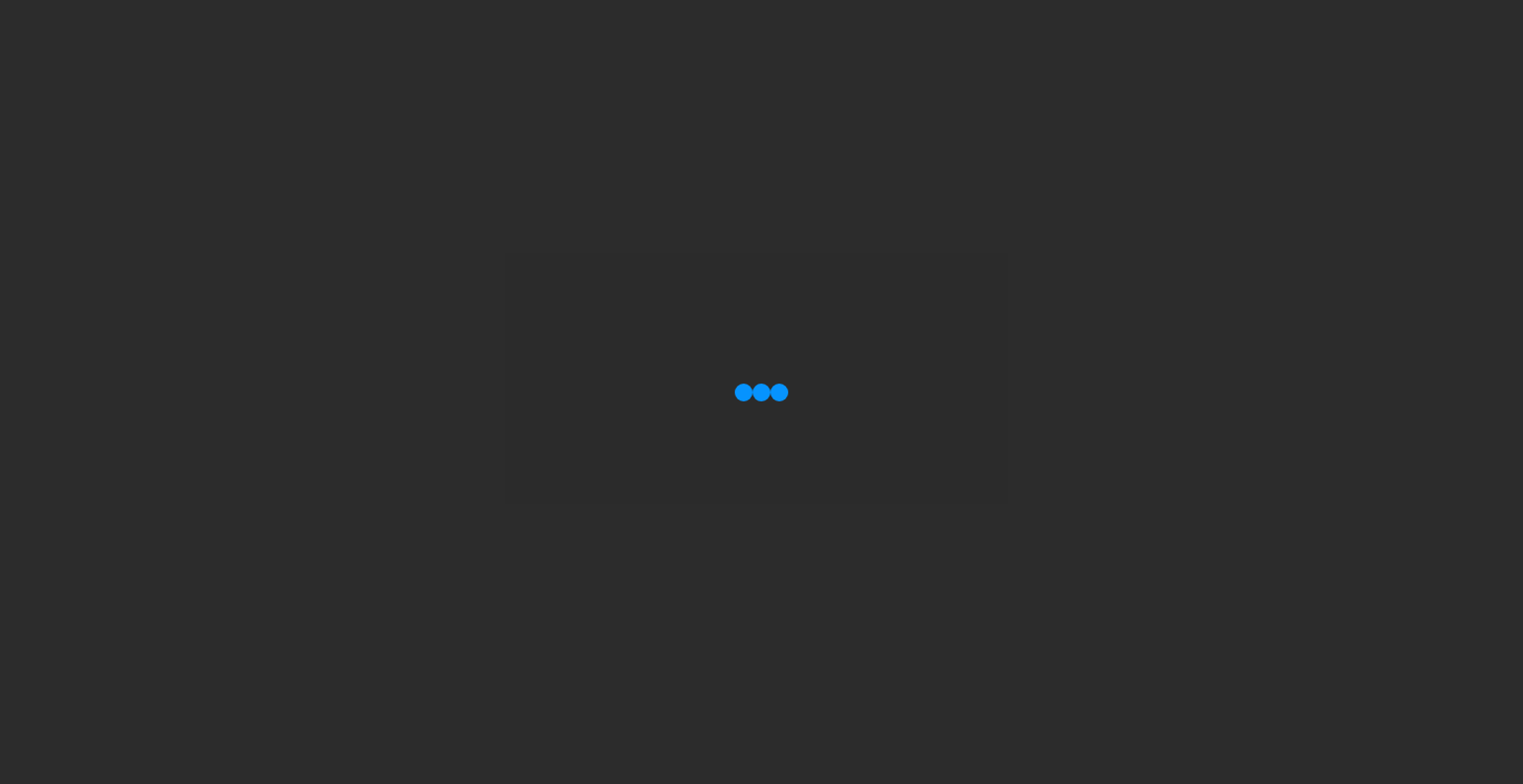 scroll, scrollTop: 0, scrollLeft: 0, axis: both 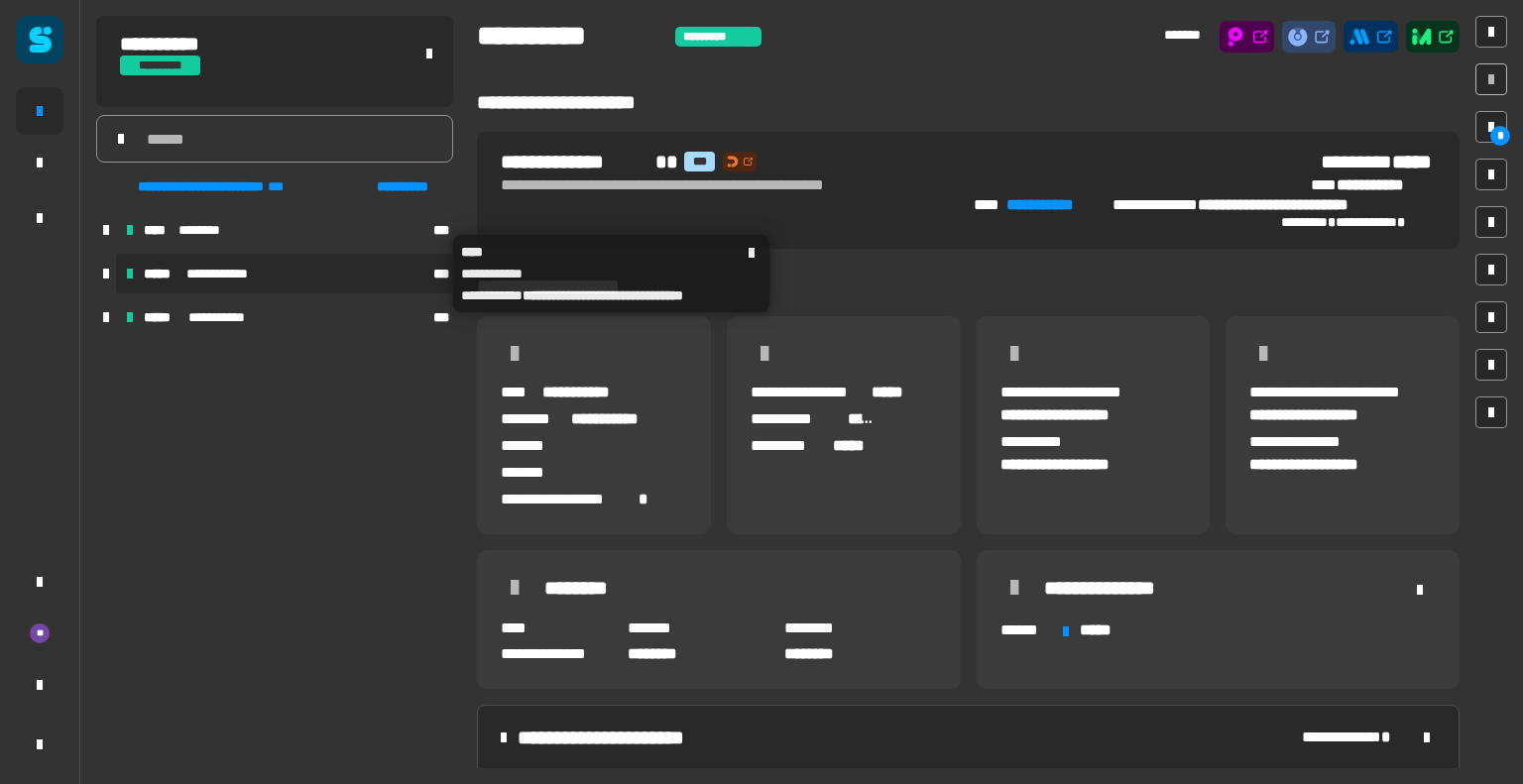 click on "**********" at bounding box center [285, 274] 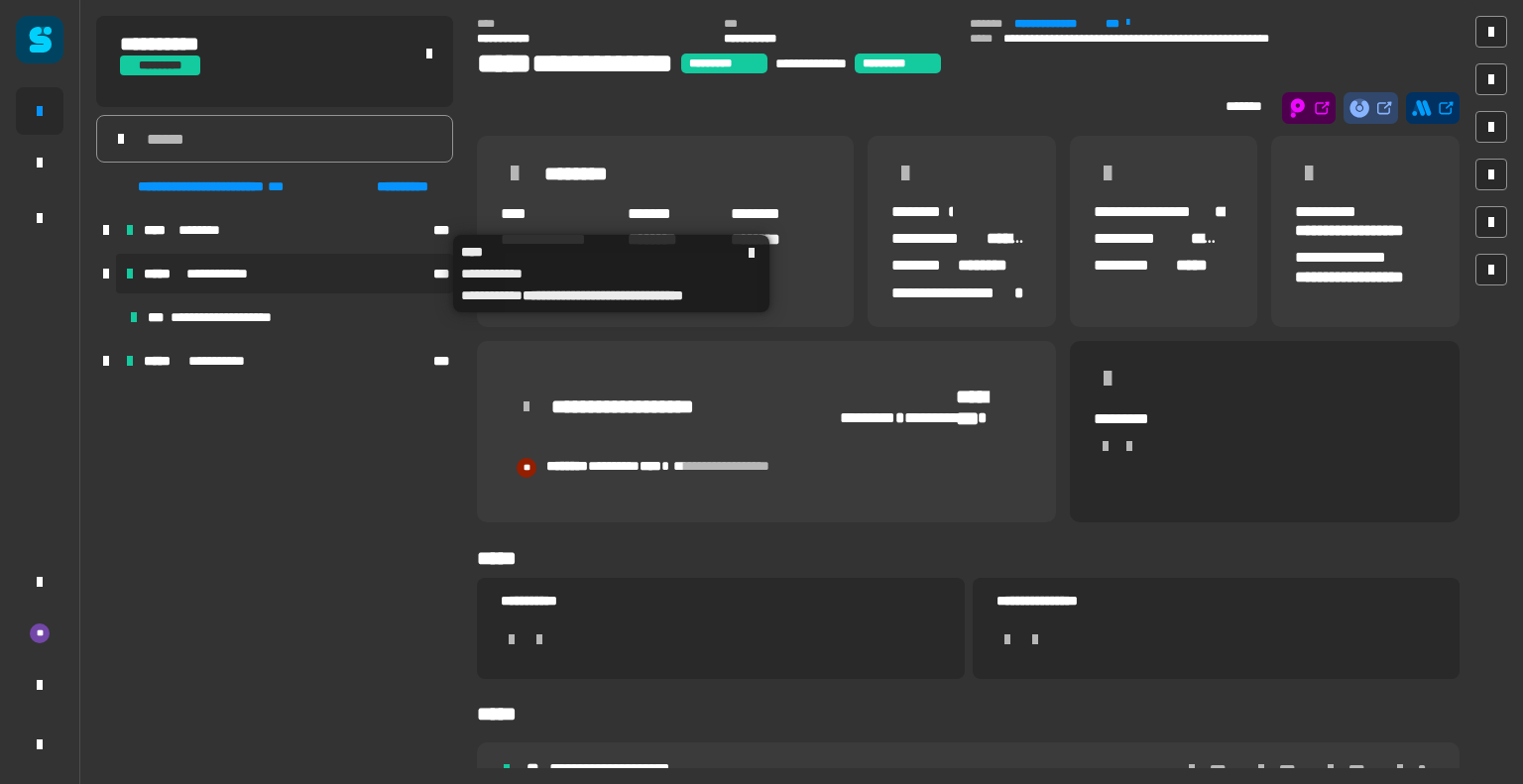 click on "**********" at bounding box center [285, 274] 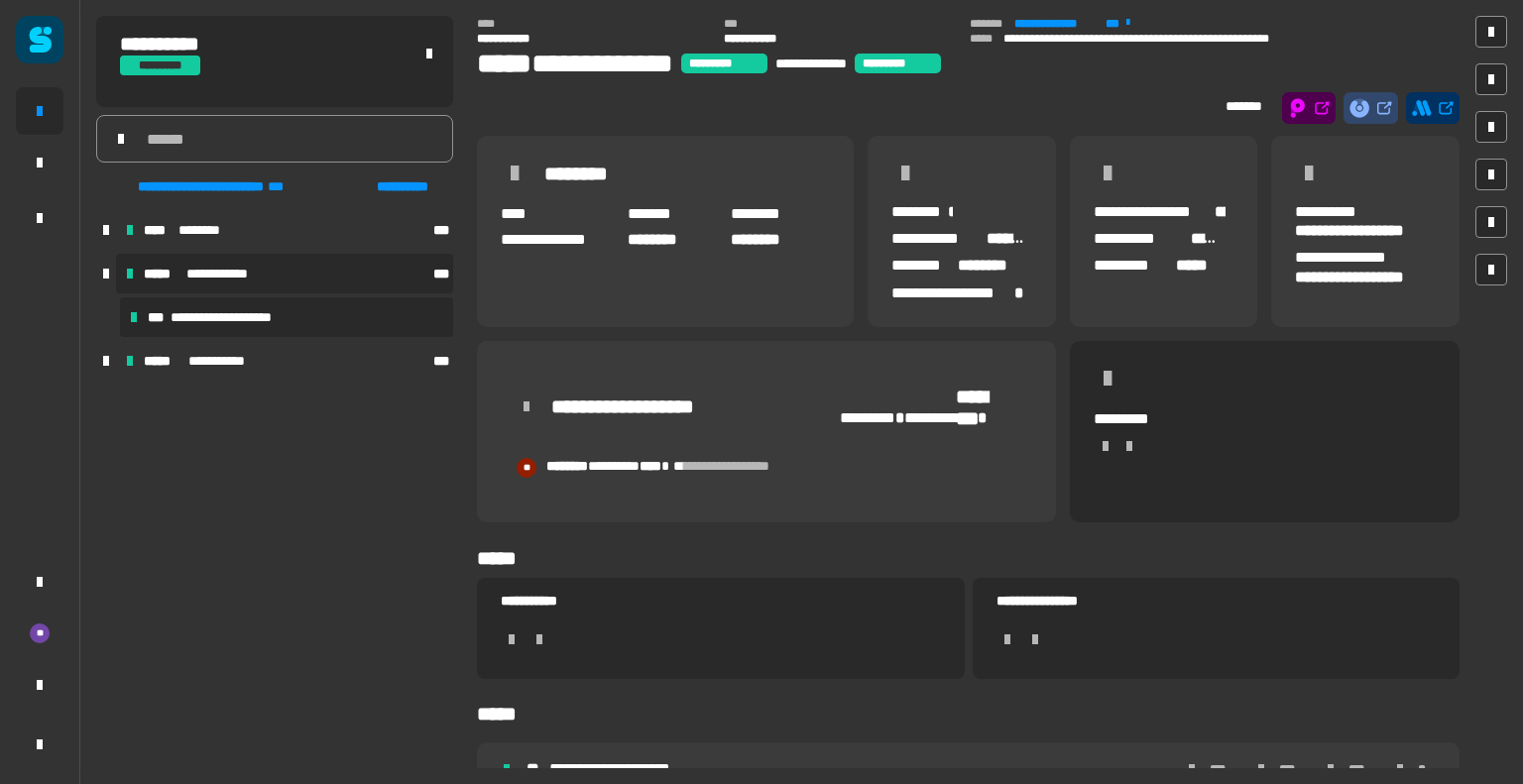click on "**********" at bounding box center [287, 317] 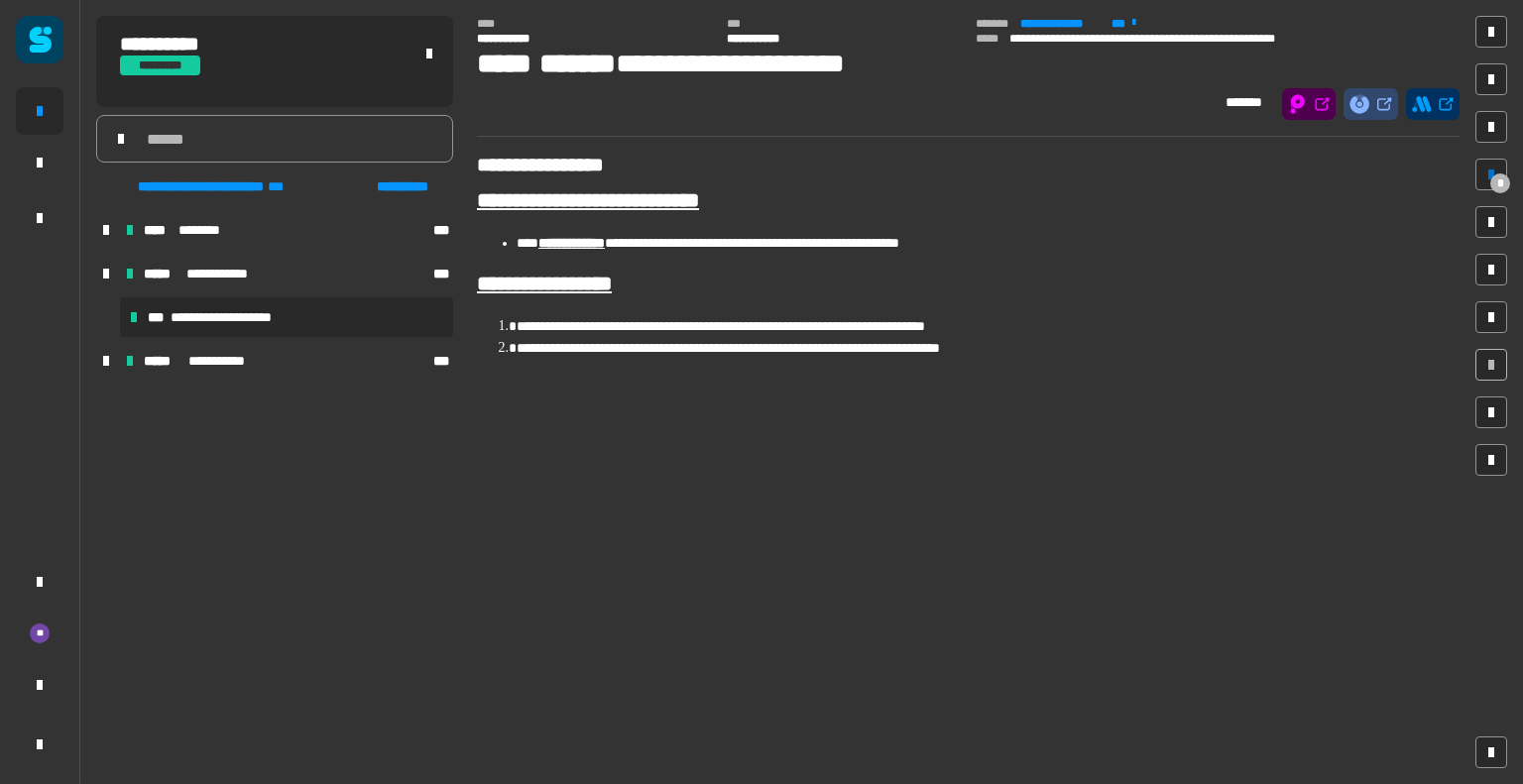 click at bounding box center (1491, 174) 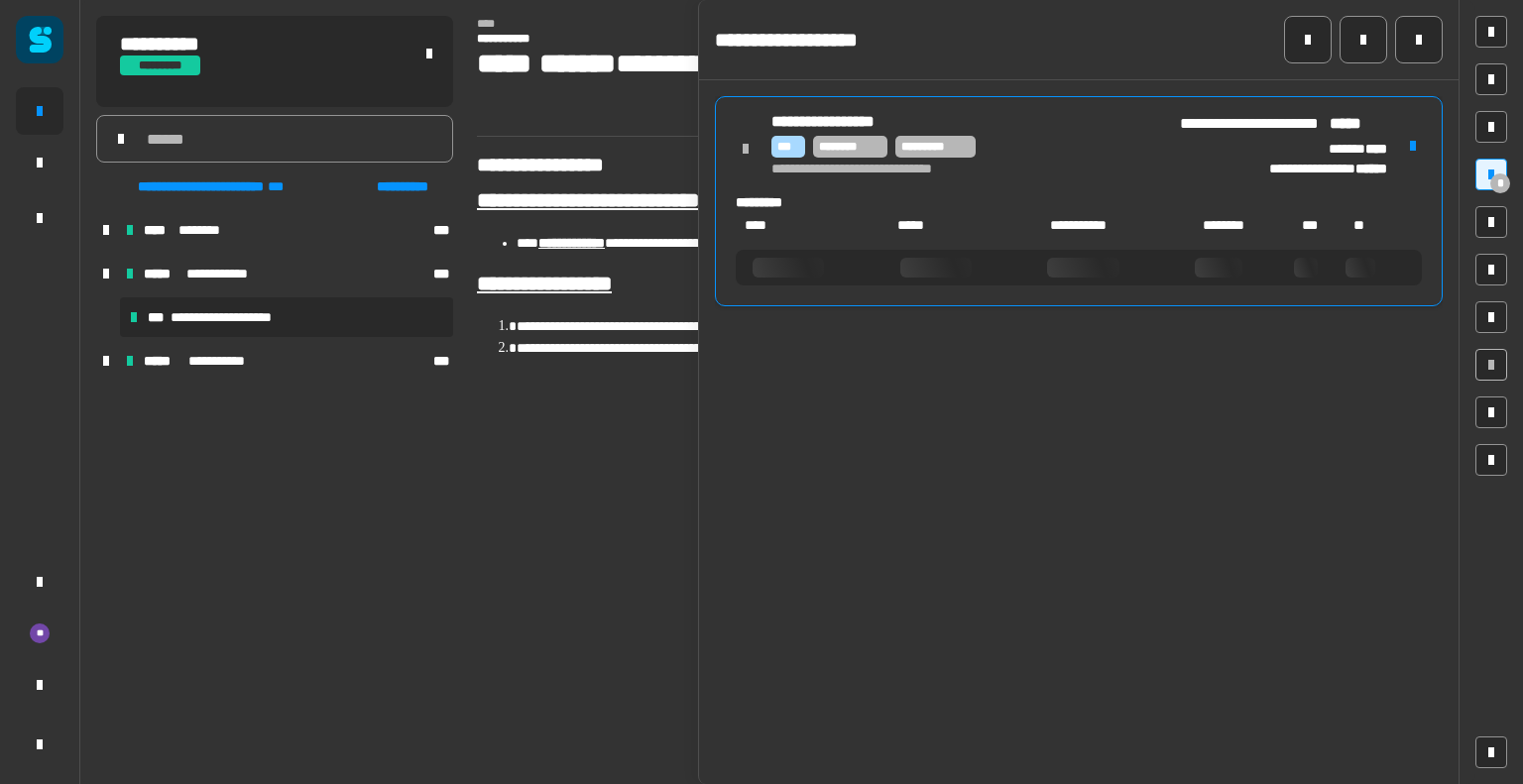 click on "*** ******** *********" at bounding box center [968, 147] 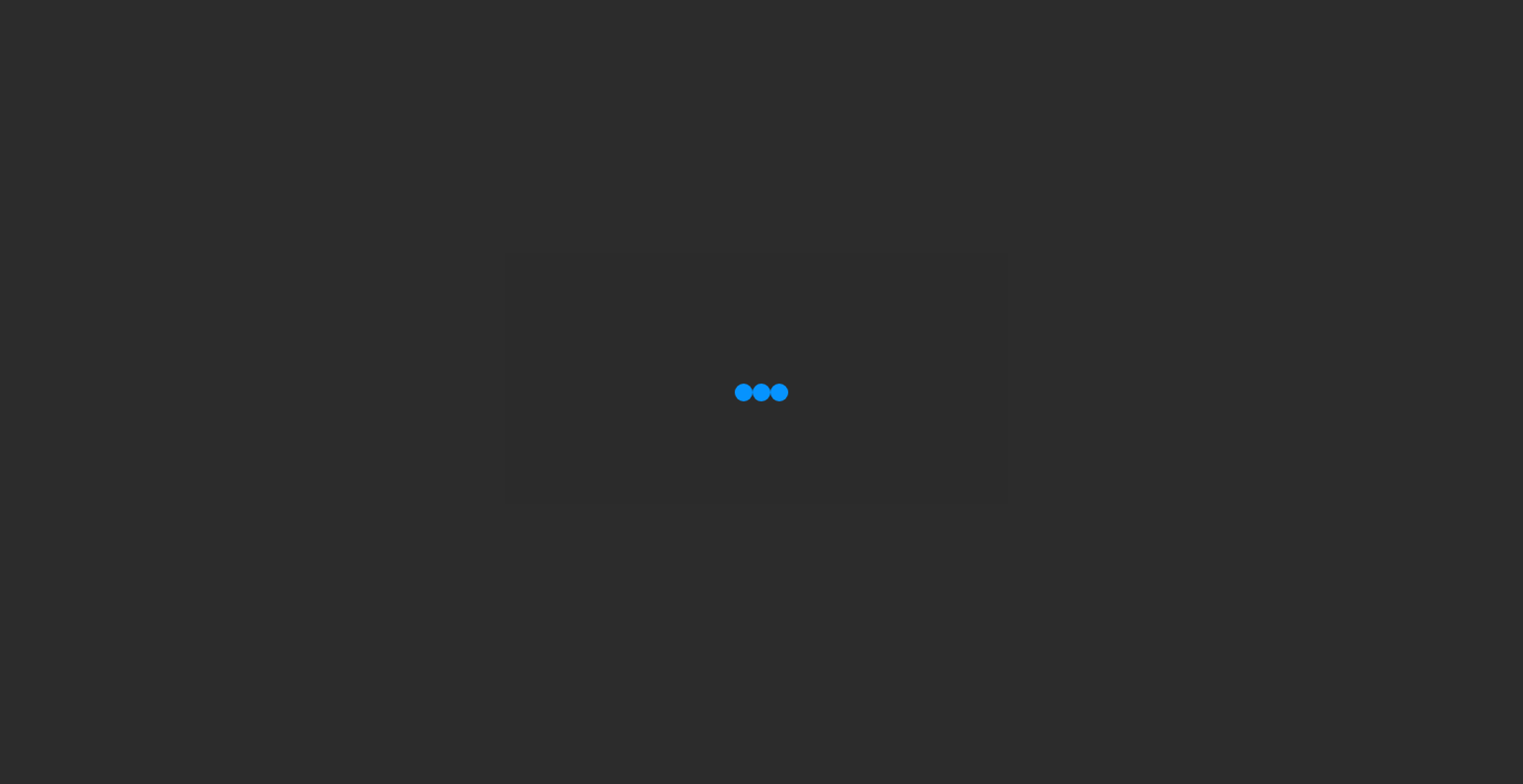 scroll, scrollTop: 0, scrollLeft: 0, axis: both 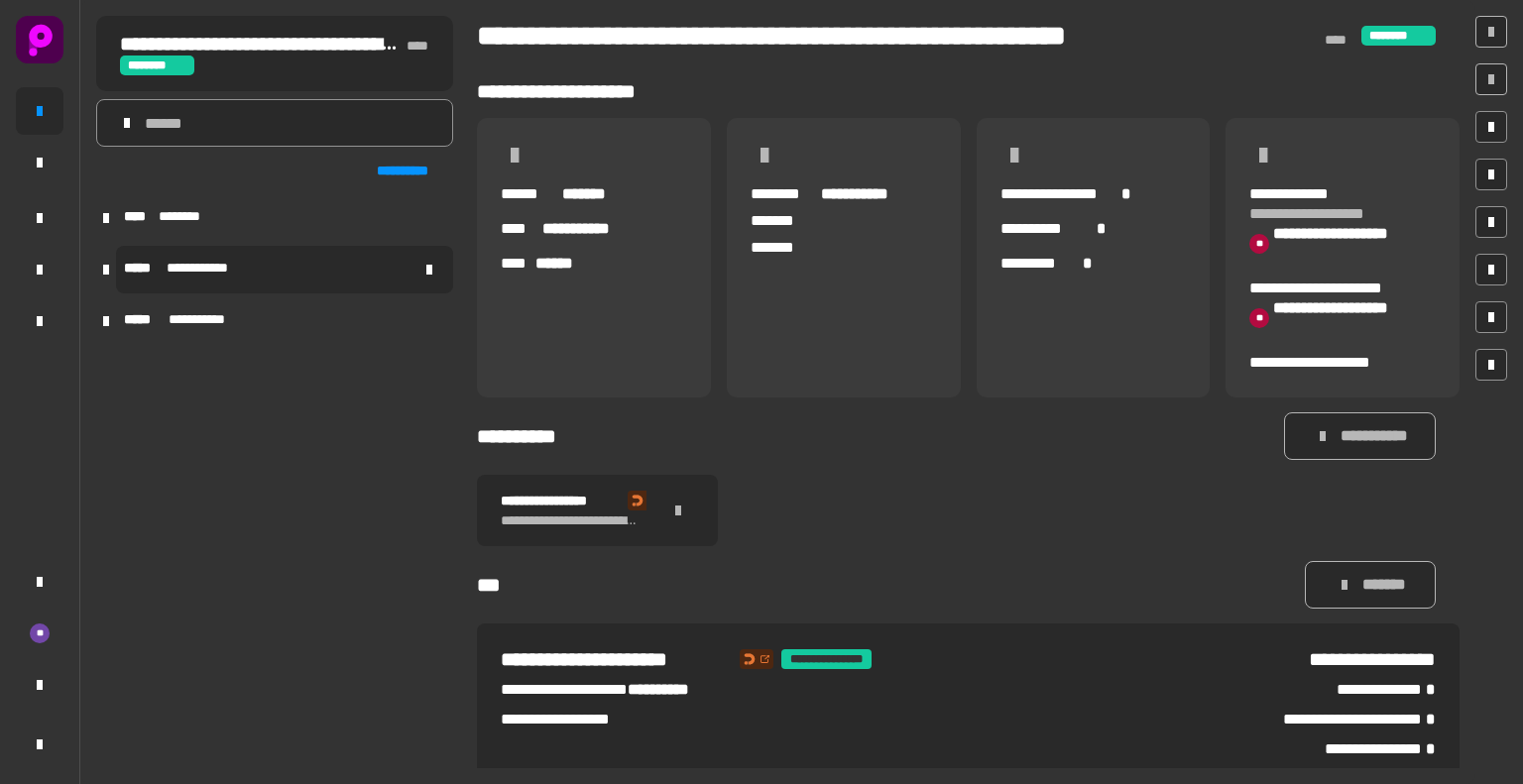 click on "**********" at bounding box center [285, 270] 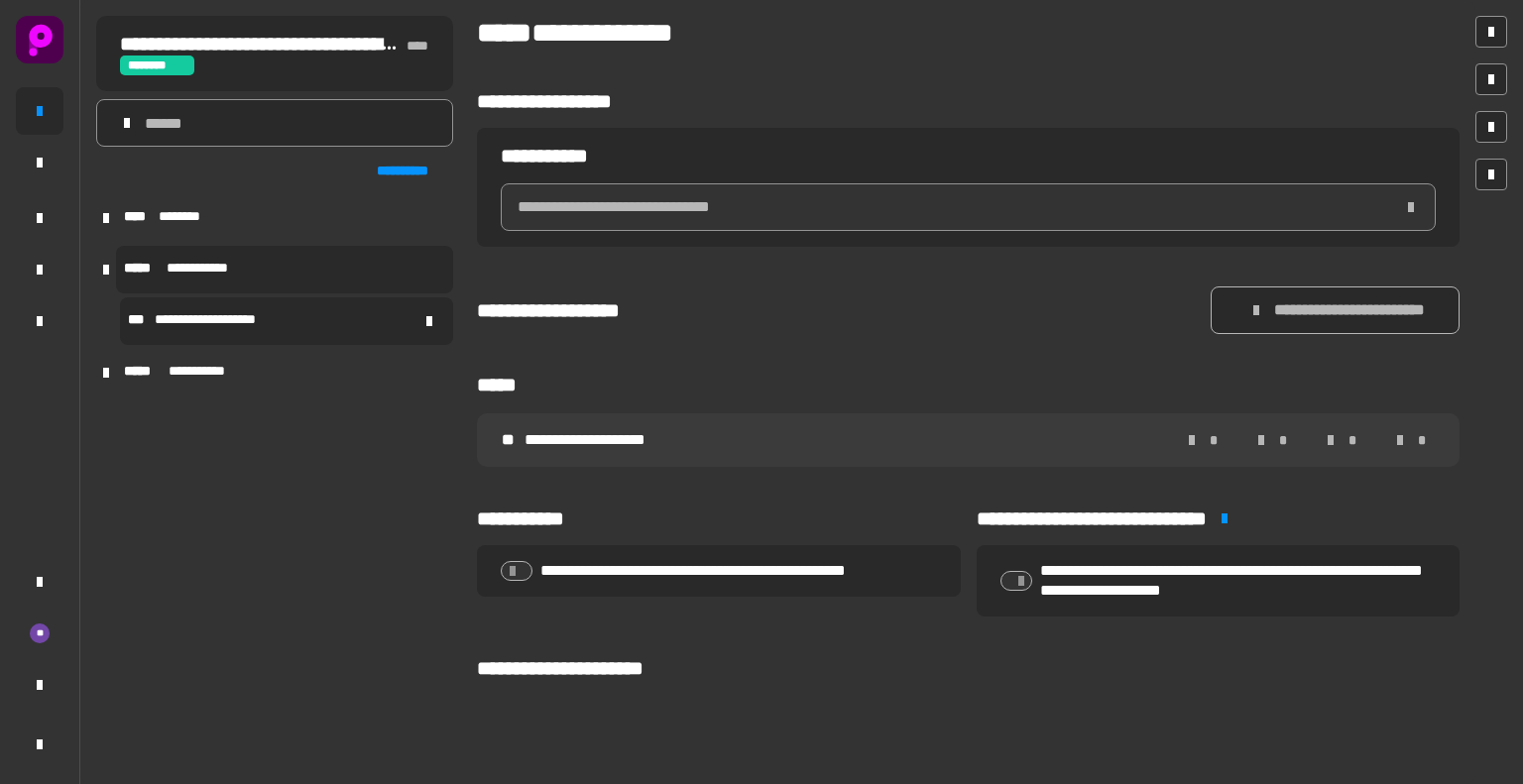 click on "**********" at bounding box center [287, 321] 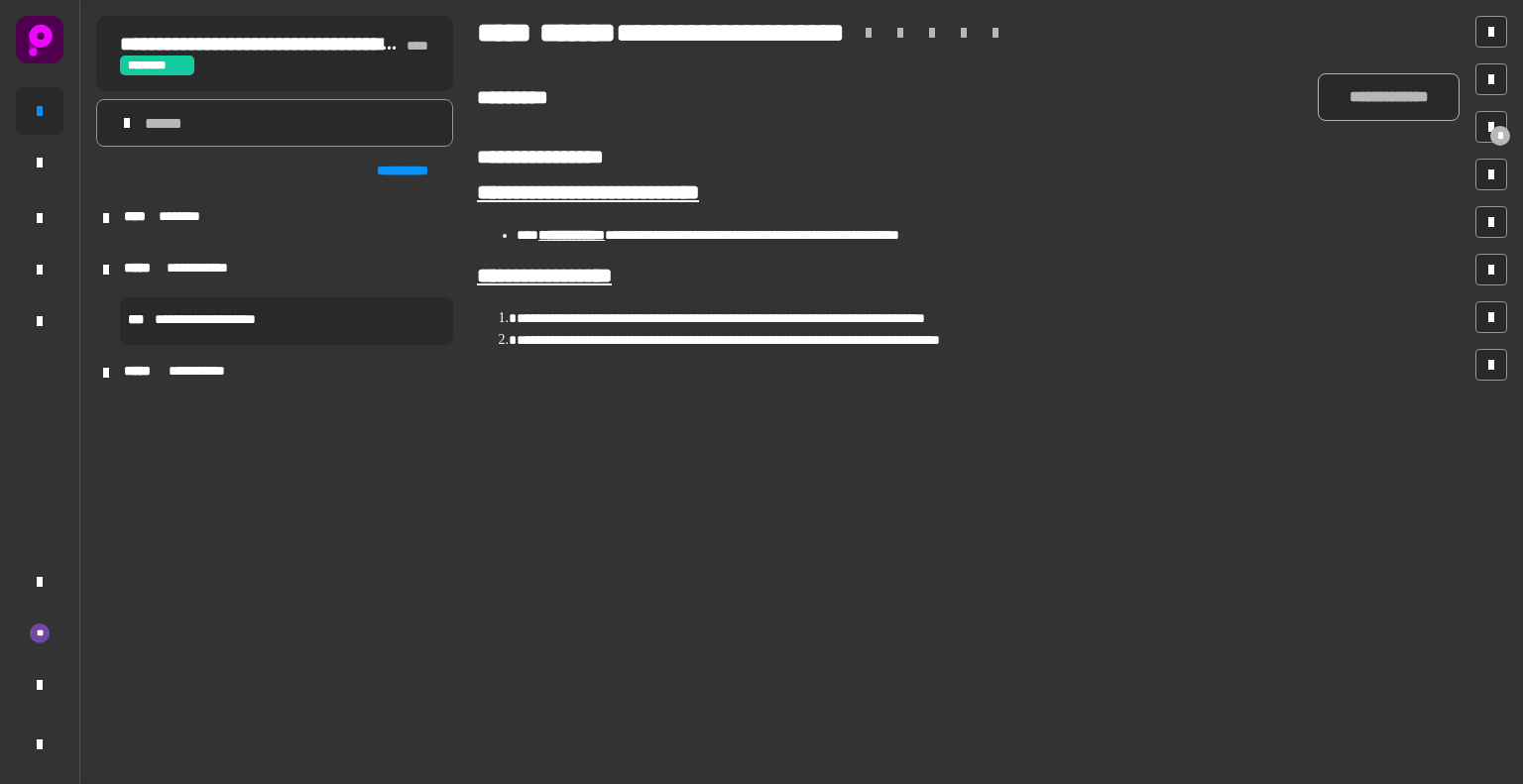 click on "*" 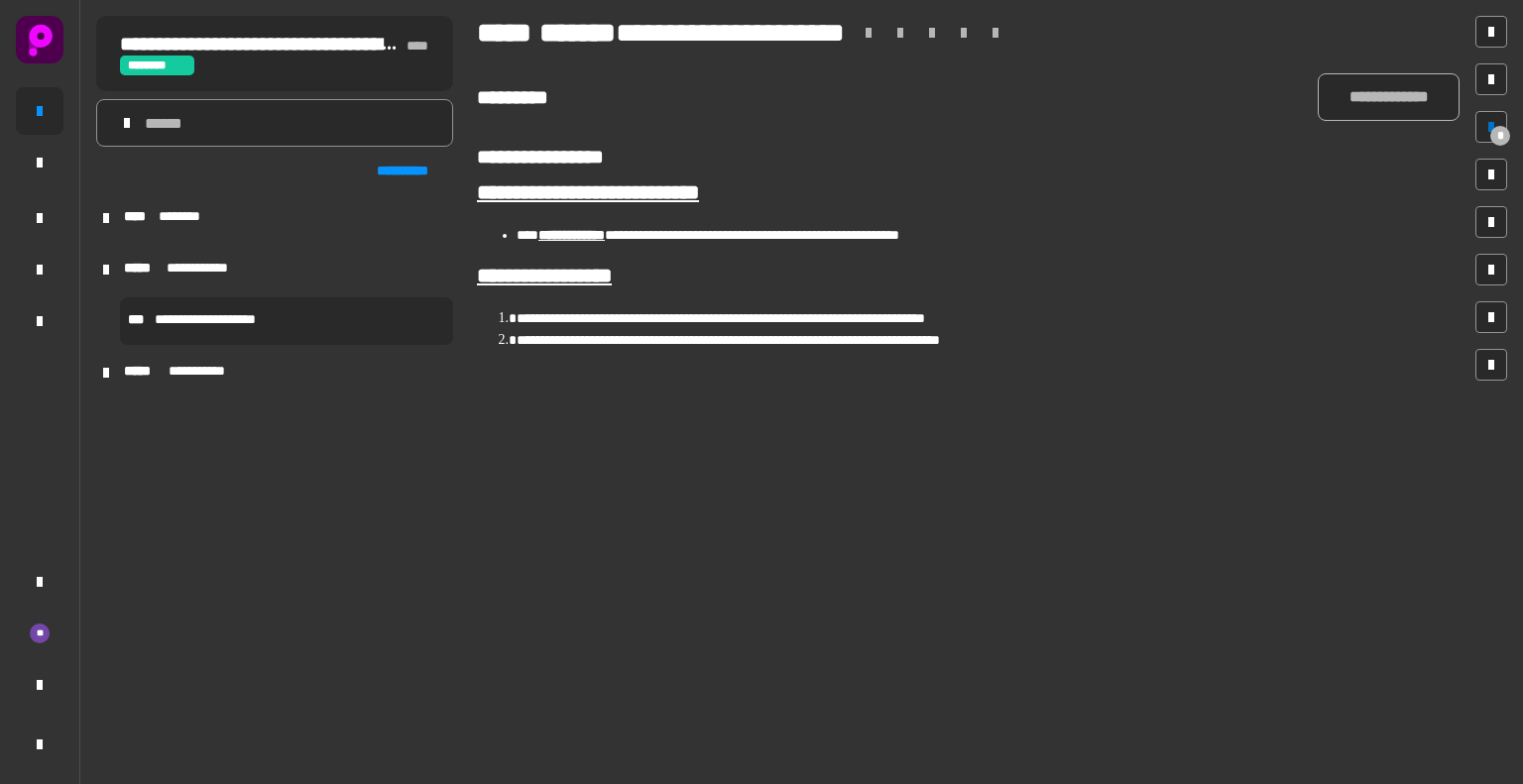 click on "*" at bounding box center (1500, 136) 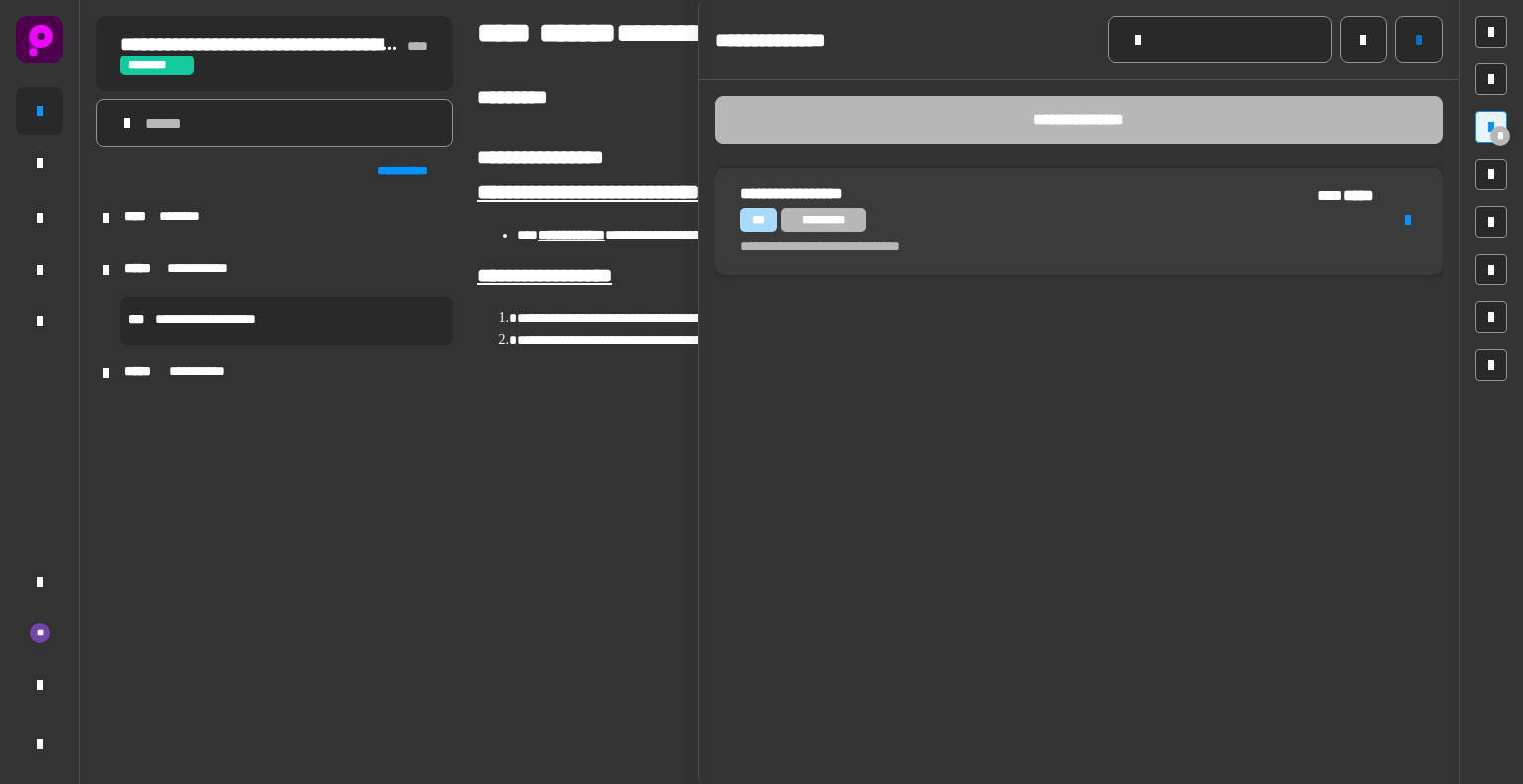 click 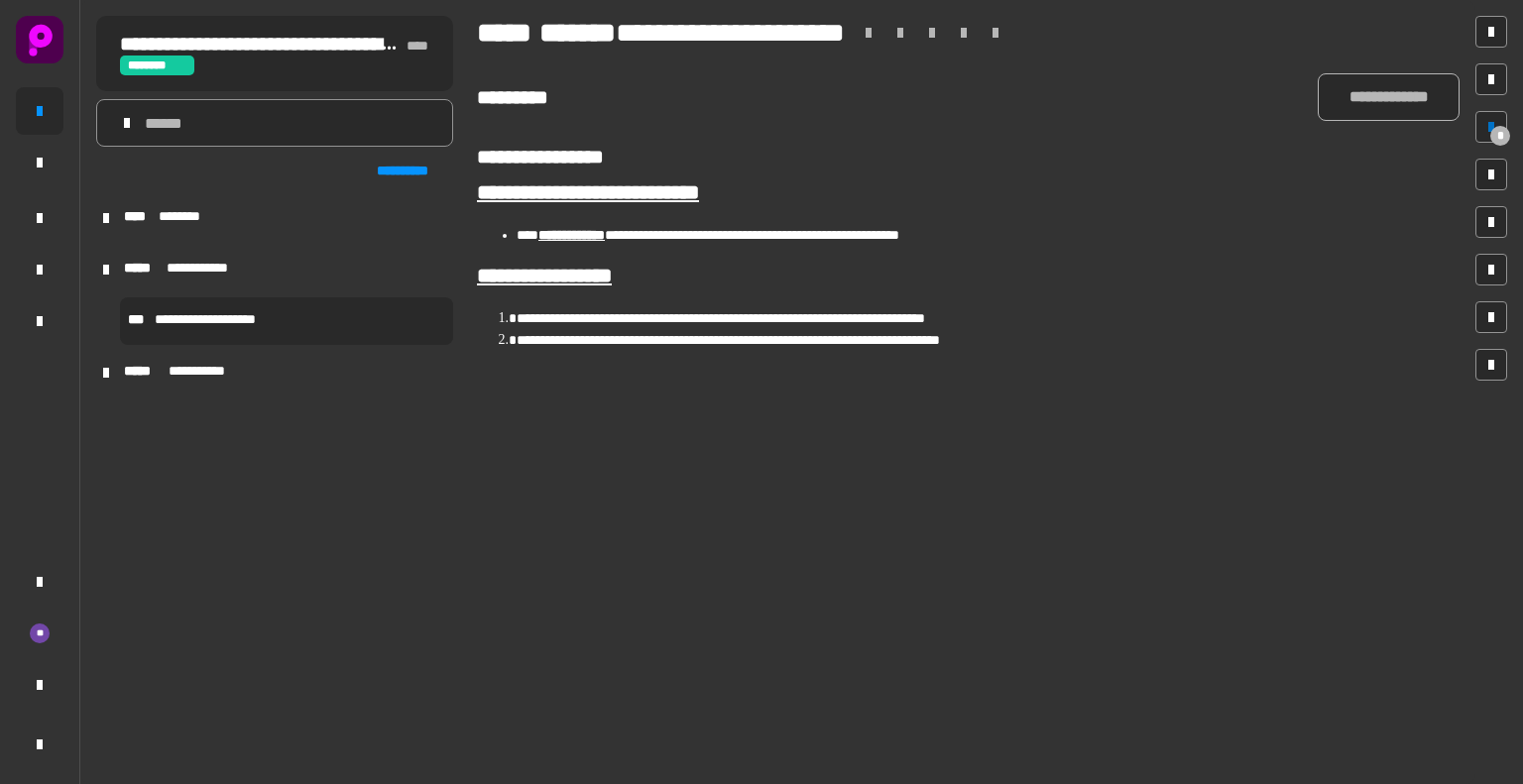 click on "**********" 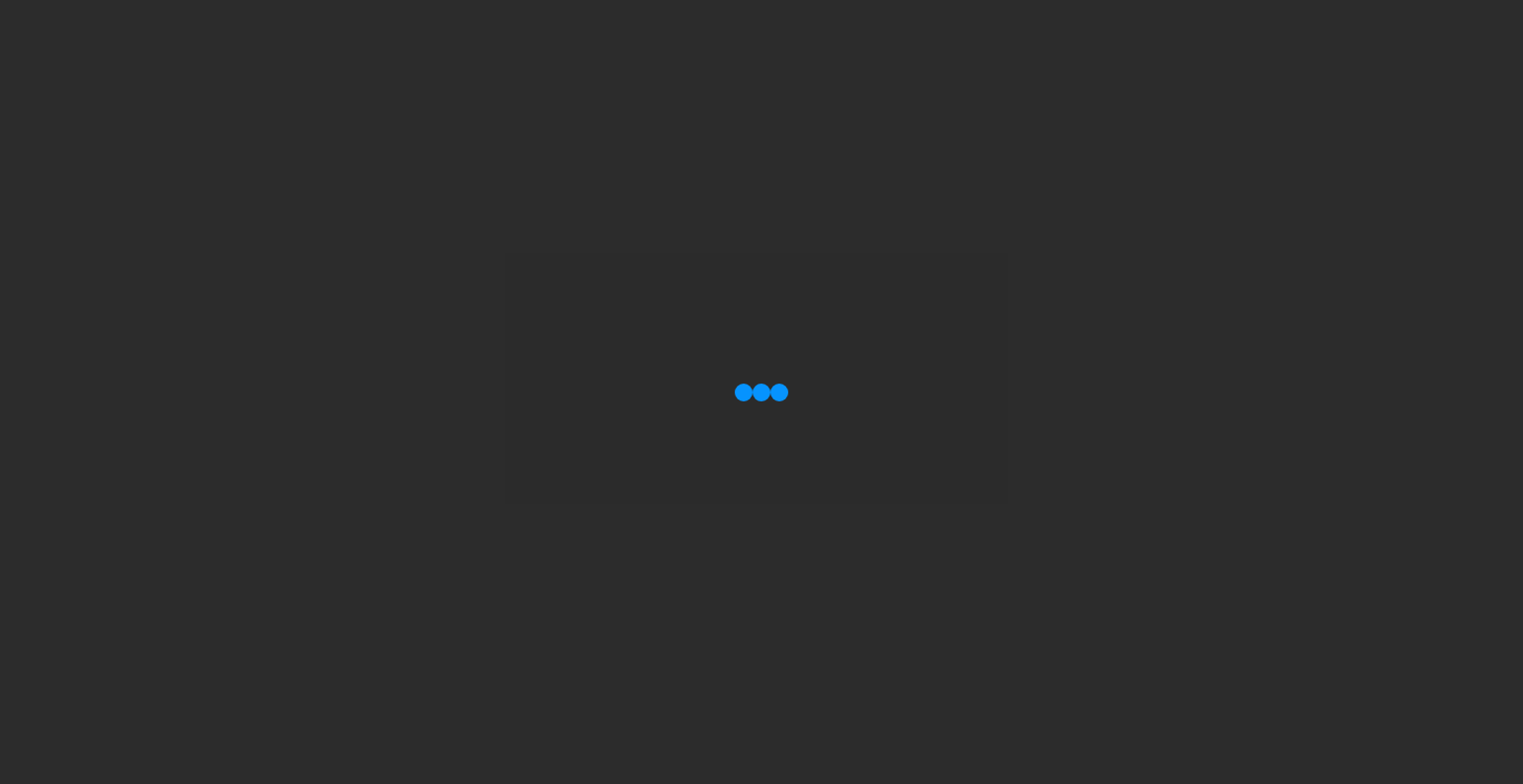 scroll, scrollTop: 0, scrollLeft: 0, axis: both 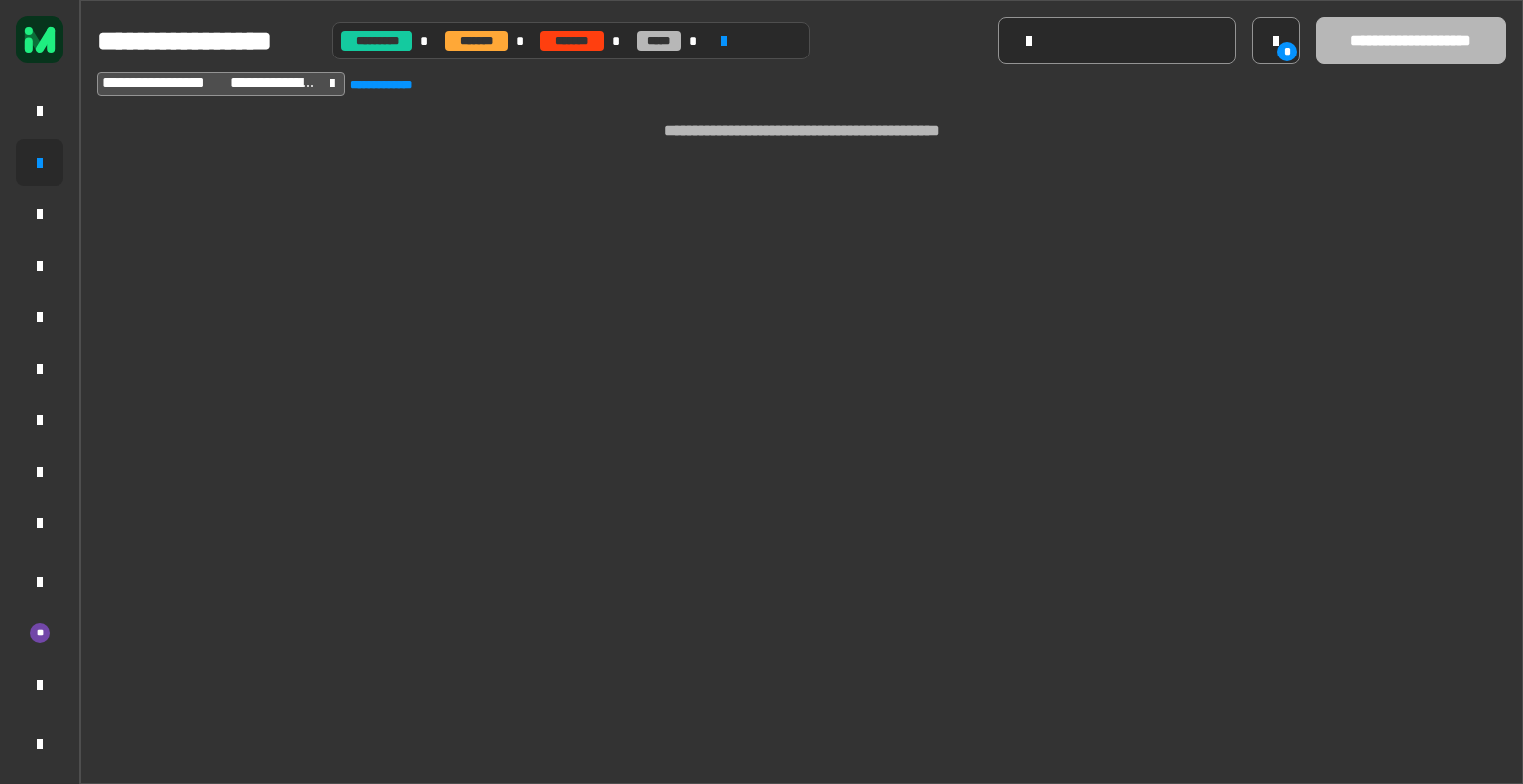 click on "**********" 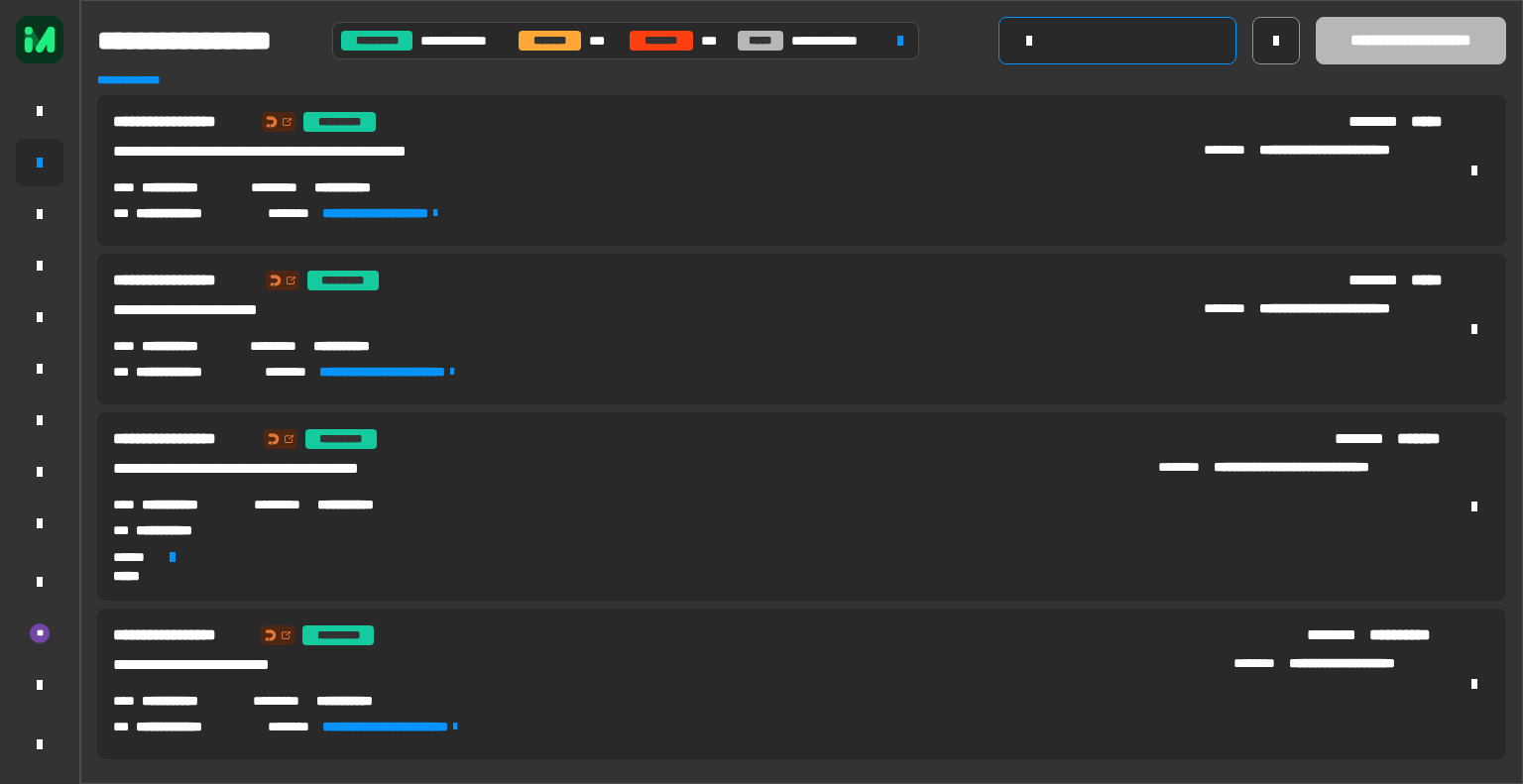 click 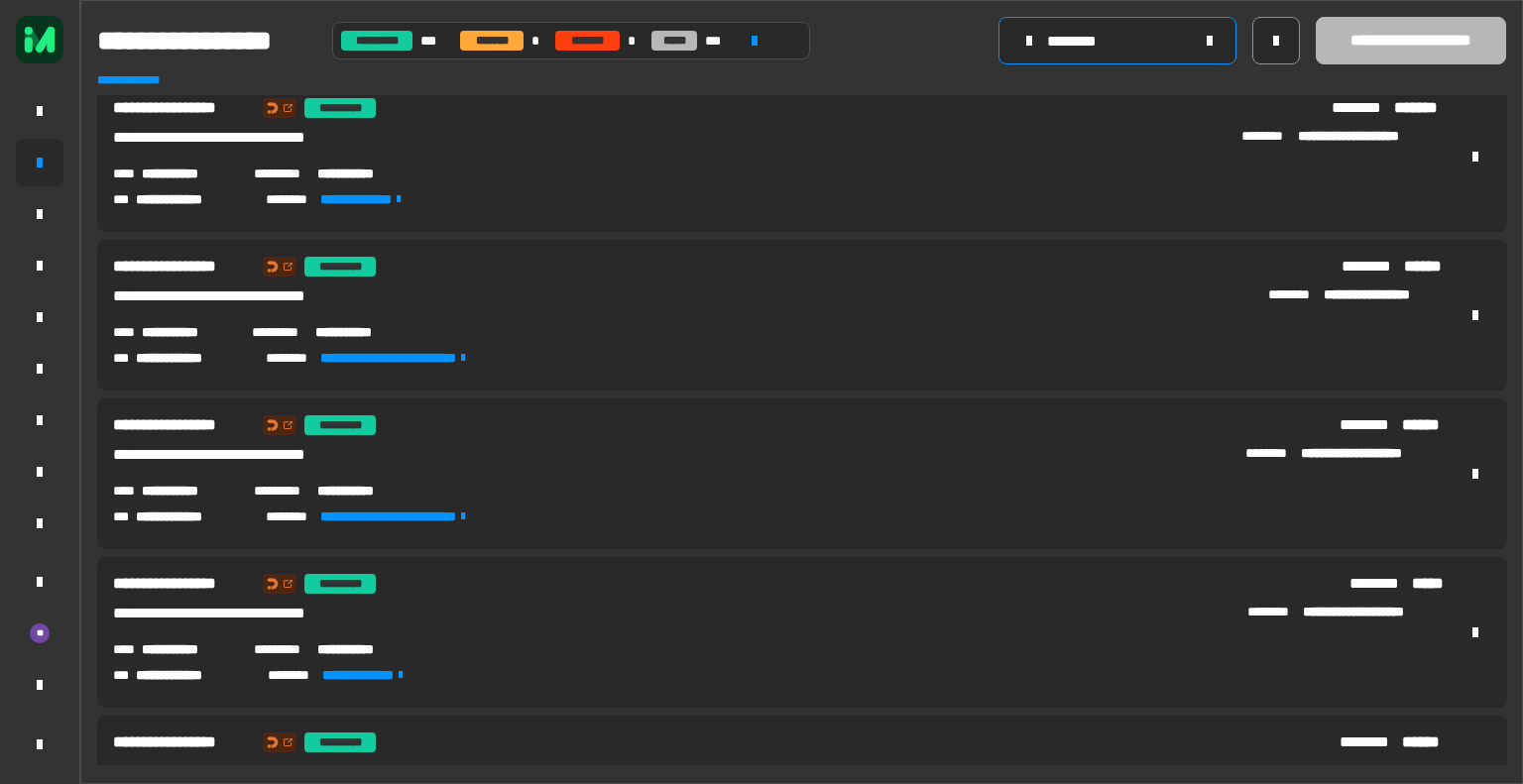 scroll, scrollTop: 1233, scrollLeft: 0, axis: vertical 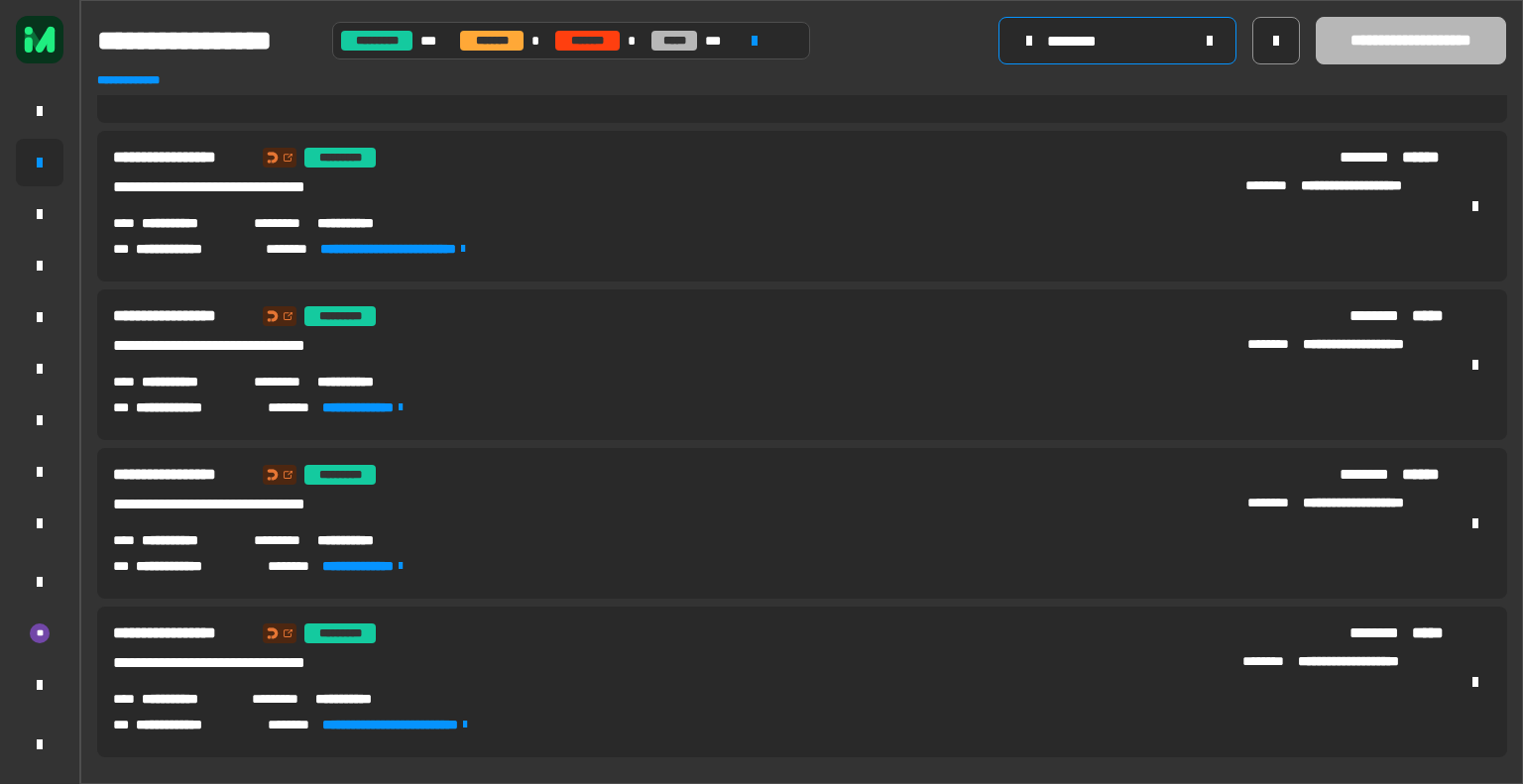 type on "********" 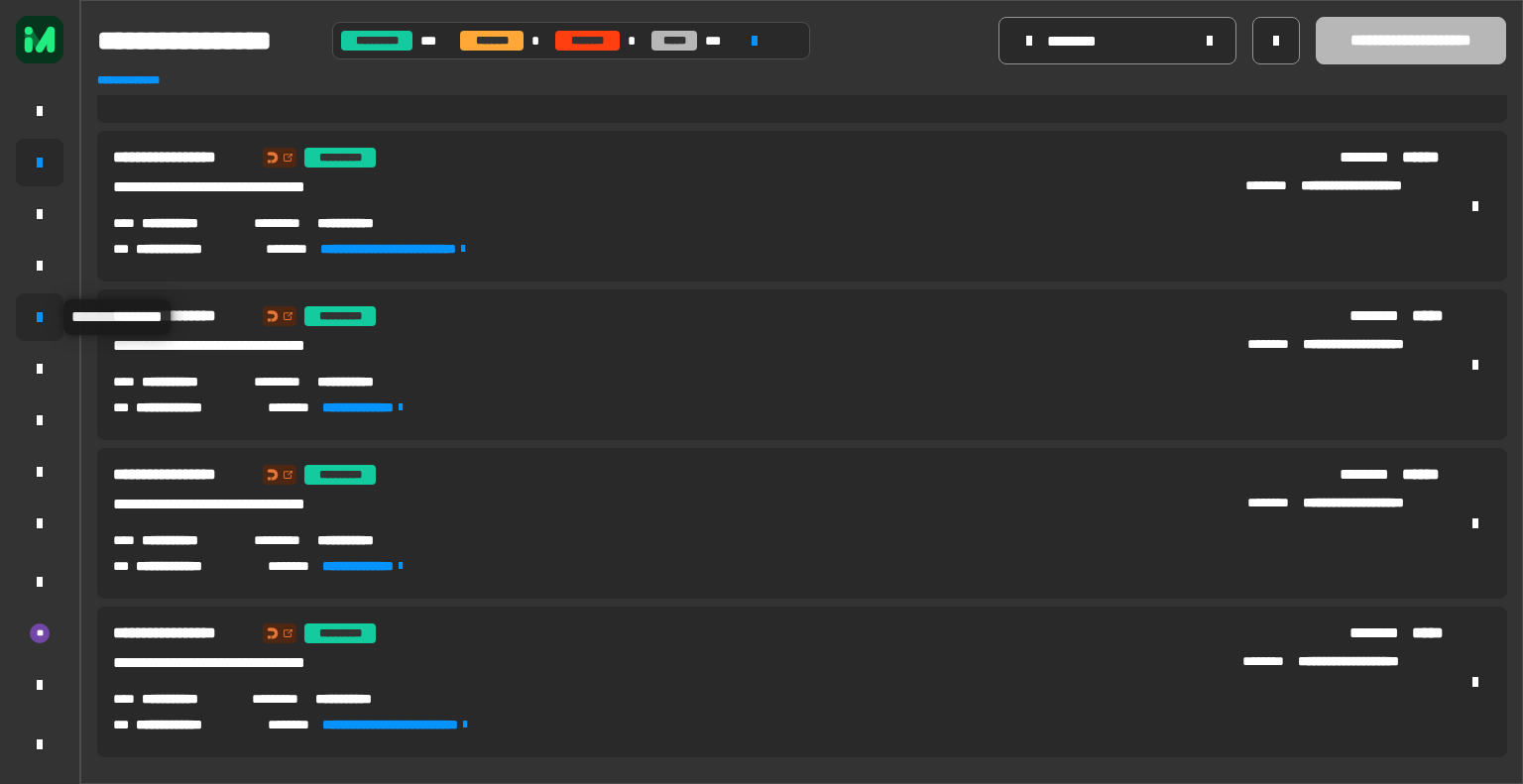 click 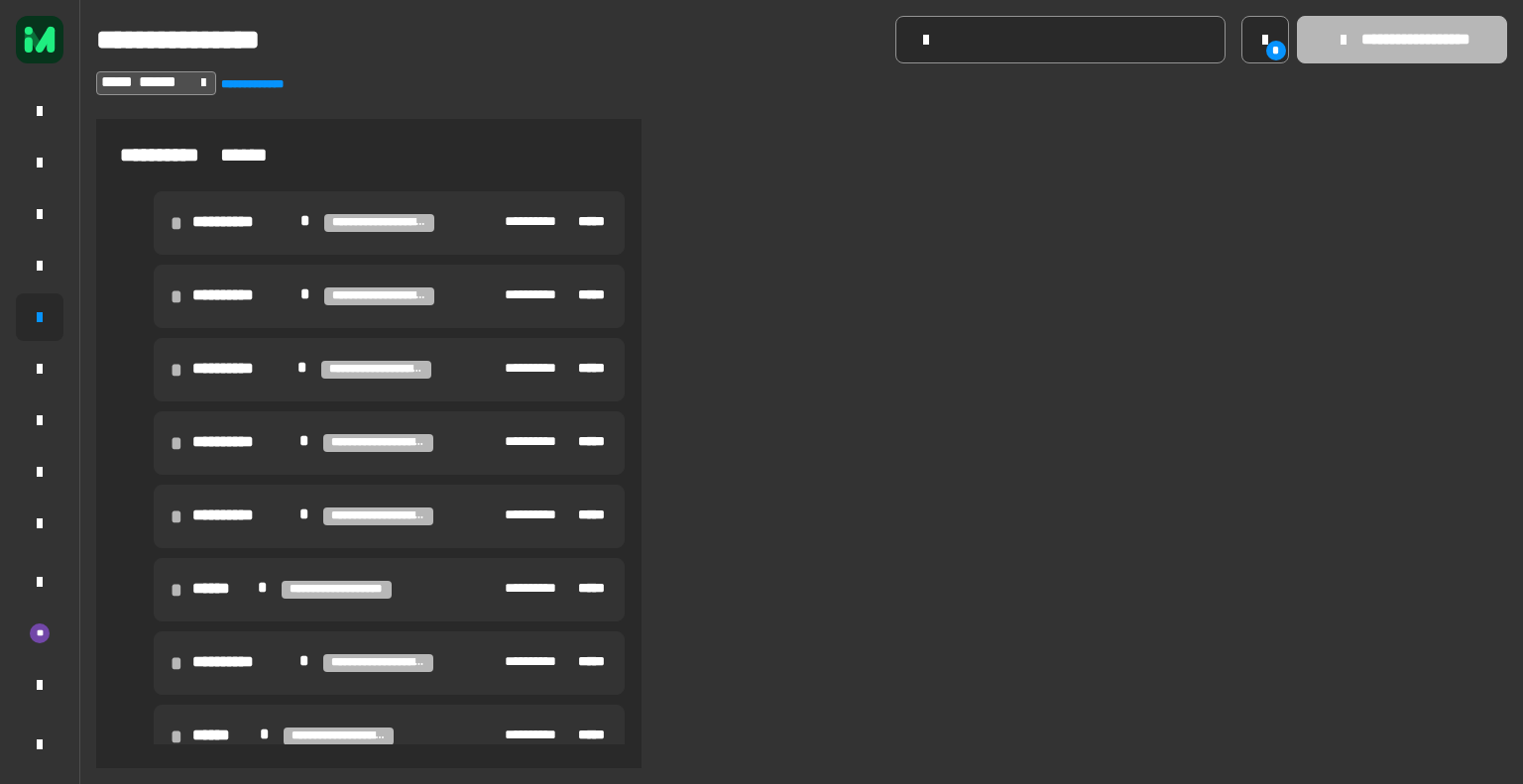 click 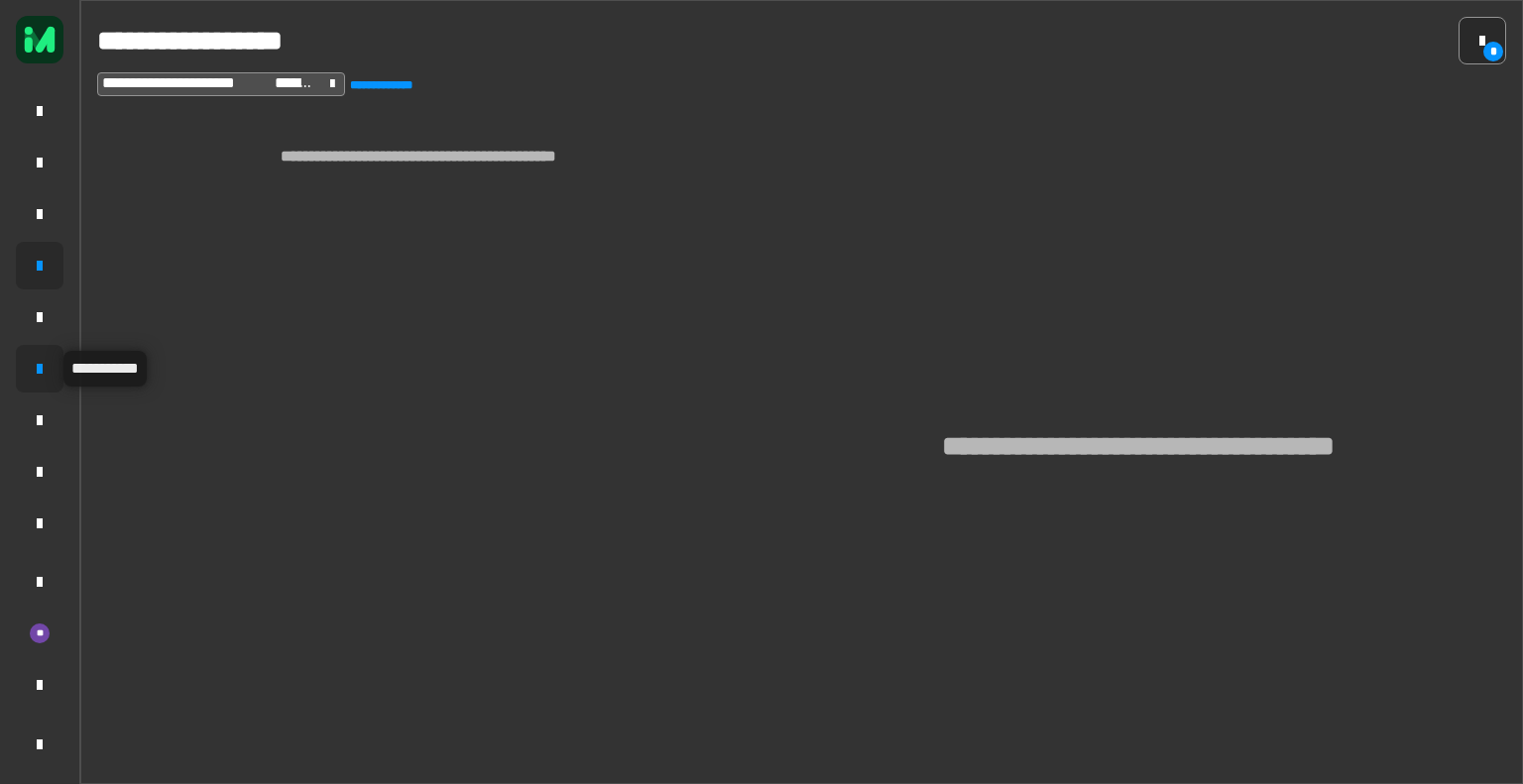 click 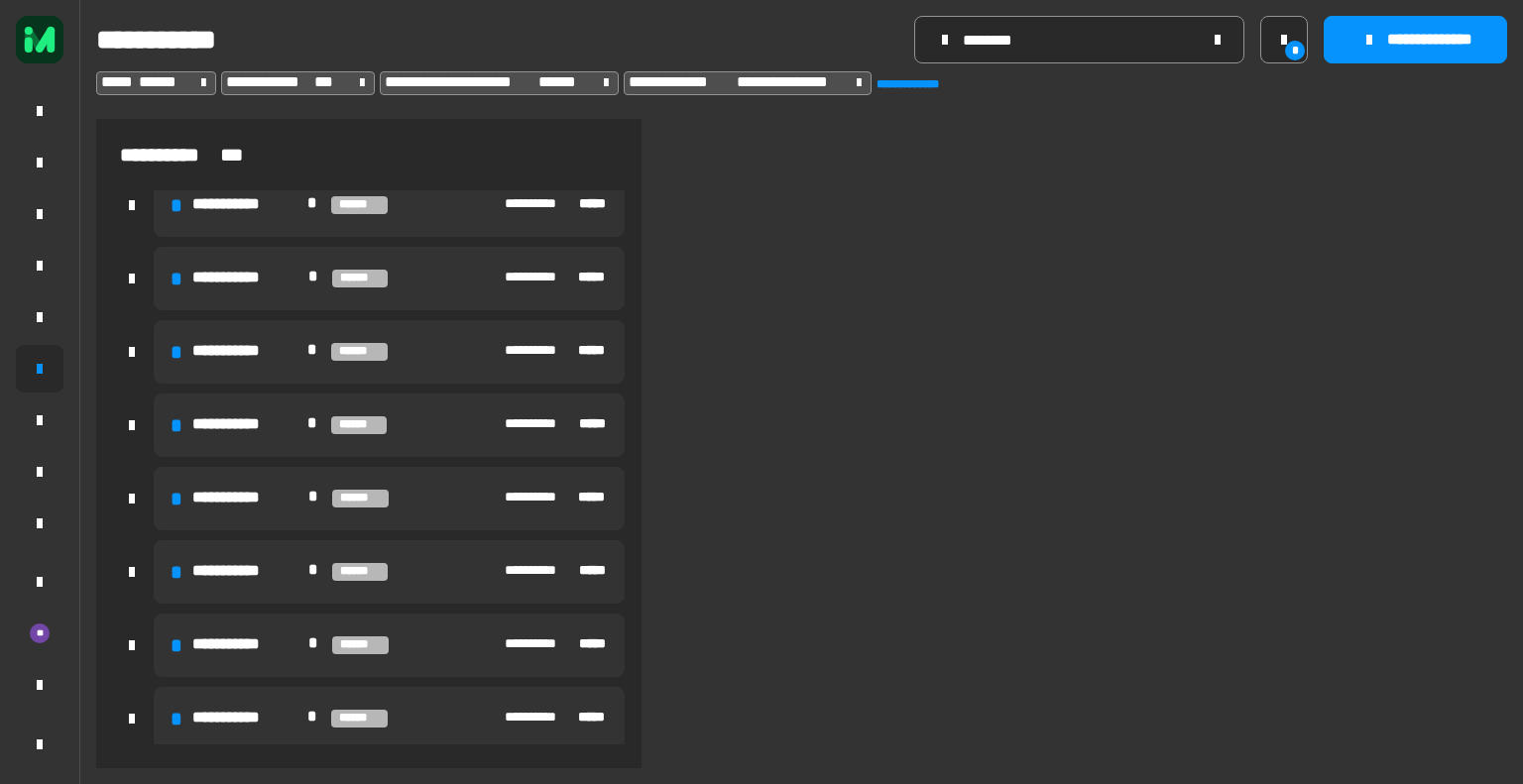 scroll, scrollTop: 0, scrollLeft: 0, axis: both 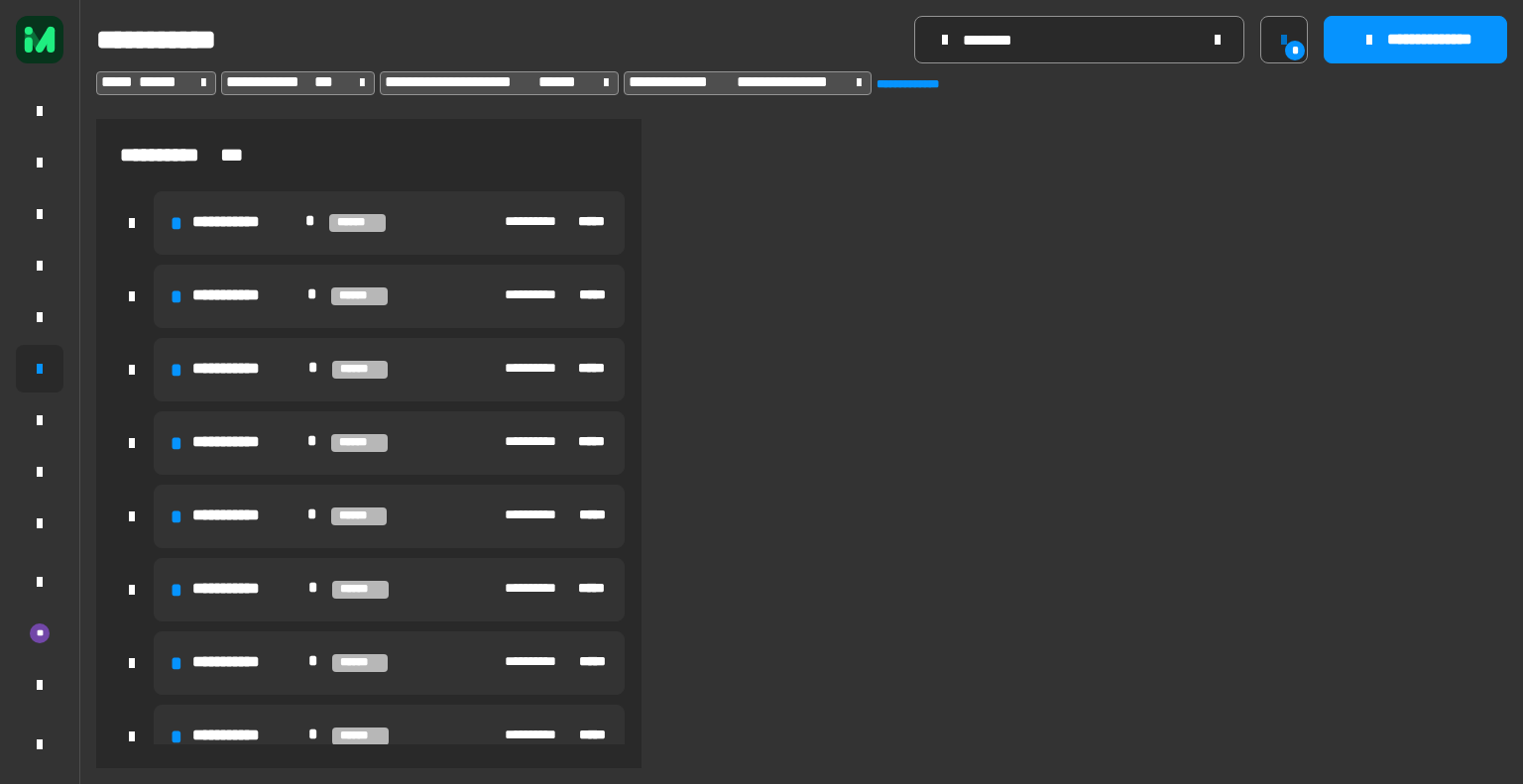 click 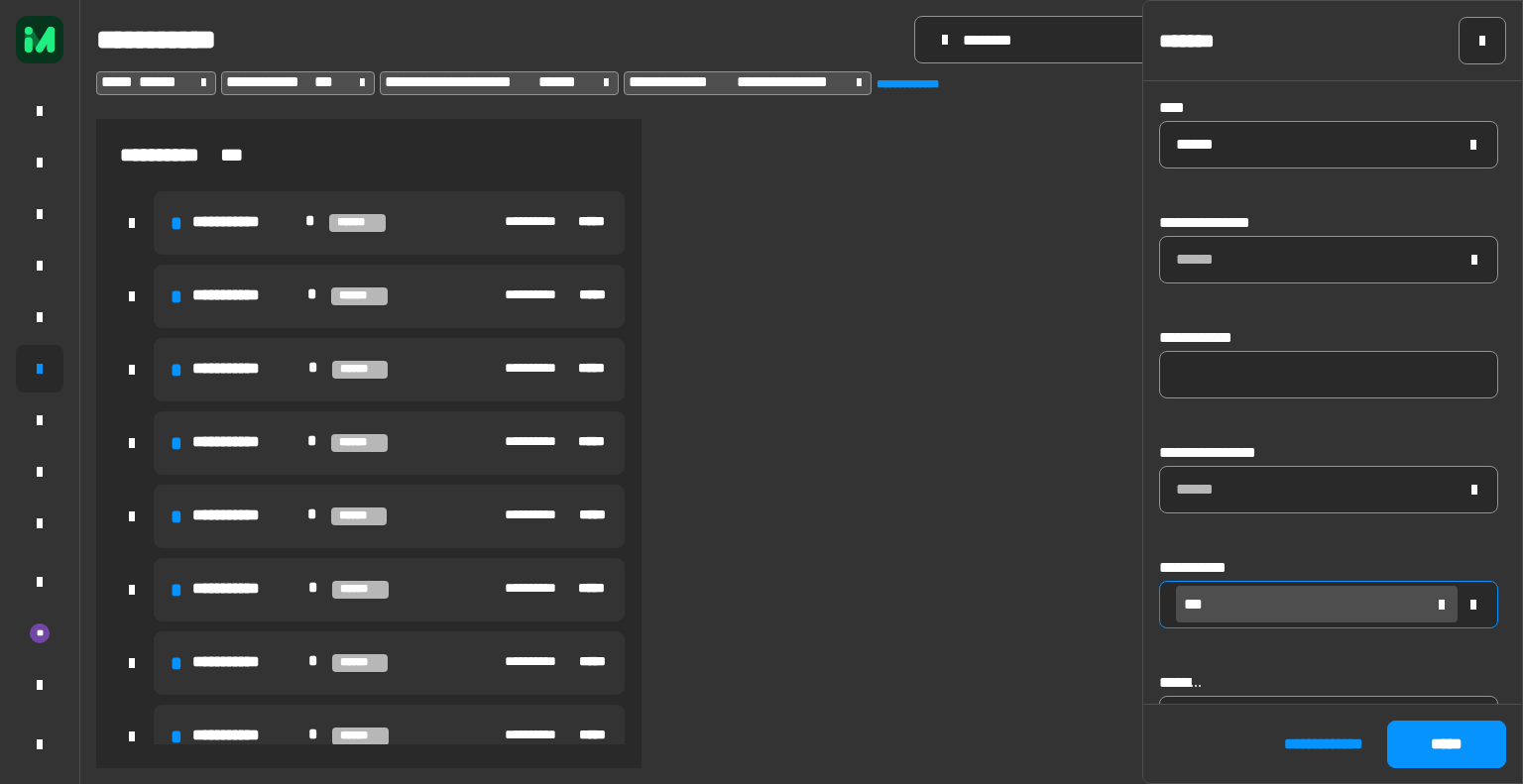click on "***" 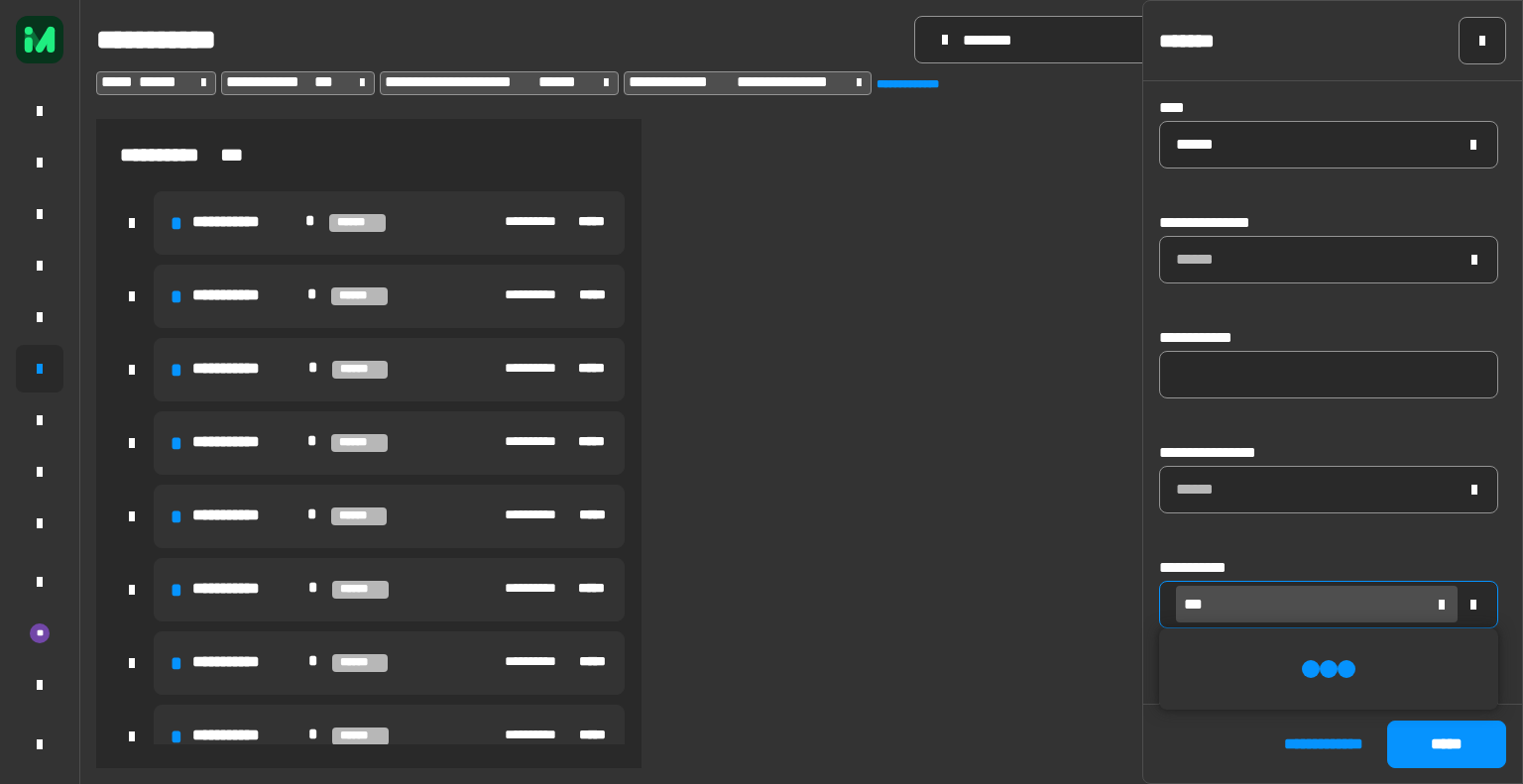 scroll, scrollTop: 0, scrollLeft: 0, axis: both 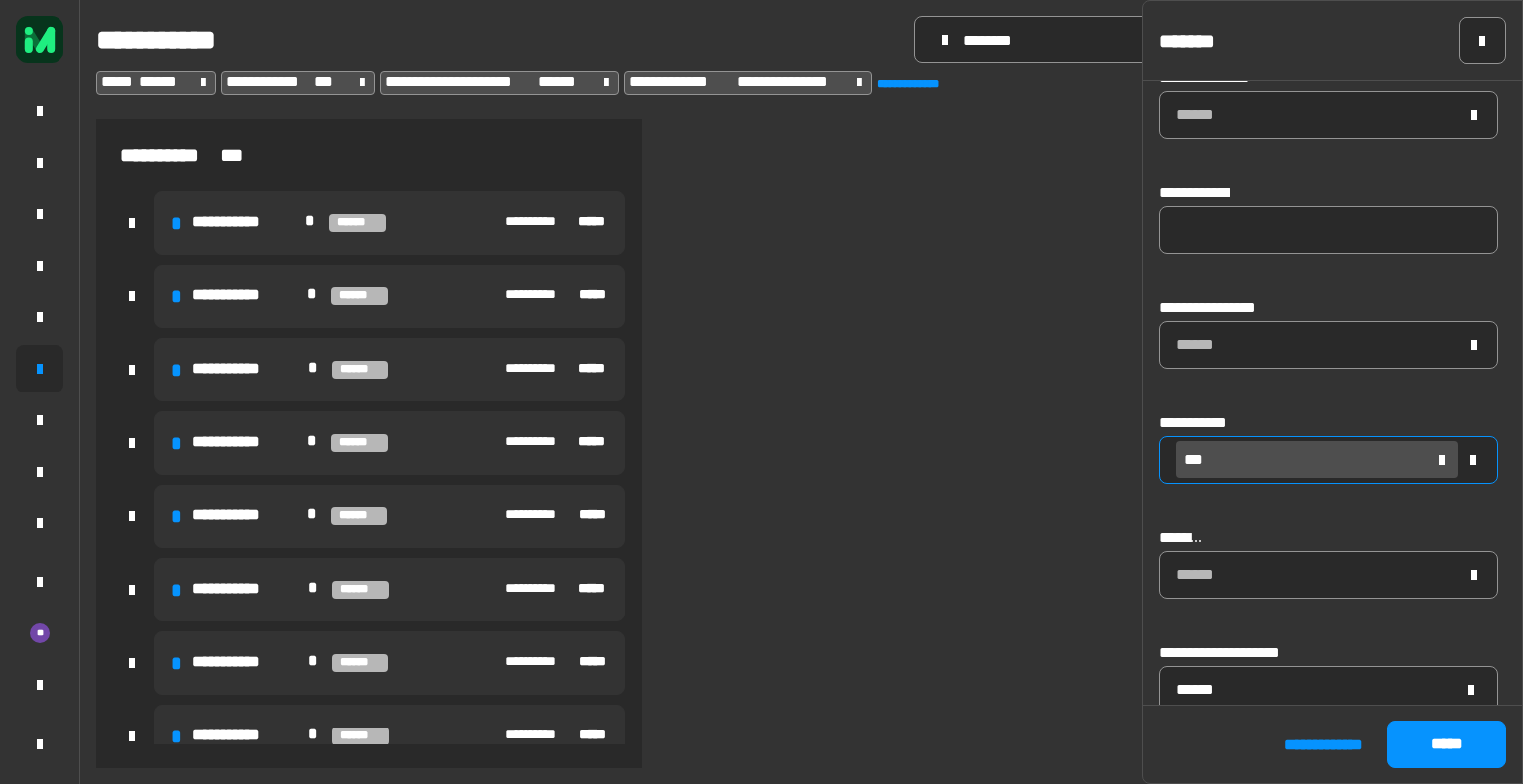 click 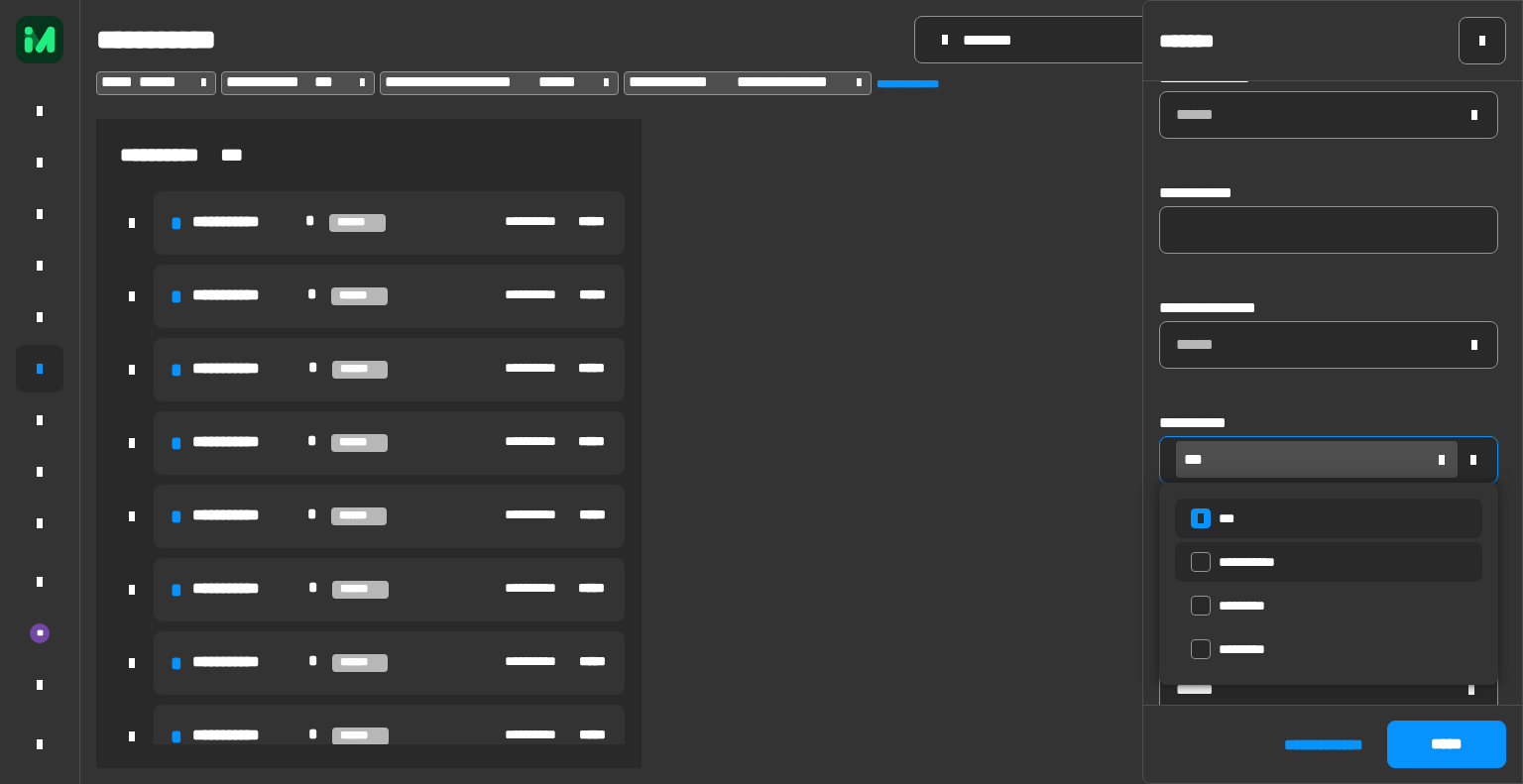 click on "**********" at bounding box center (1343, 562) 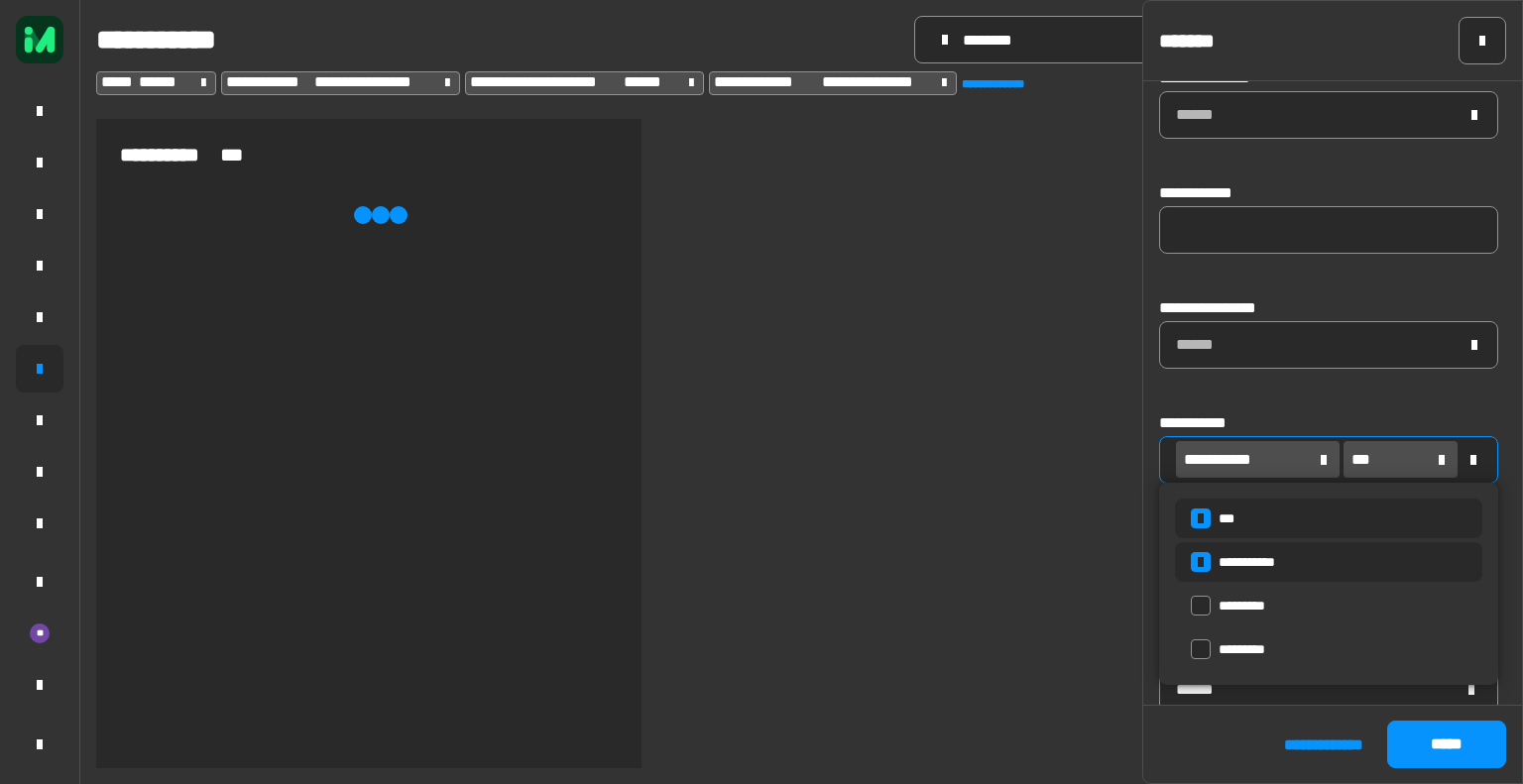 click 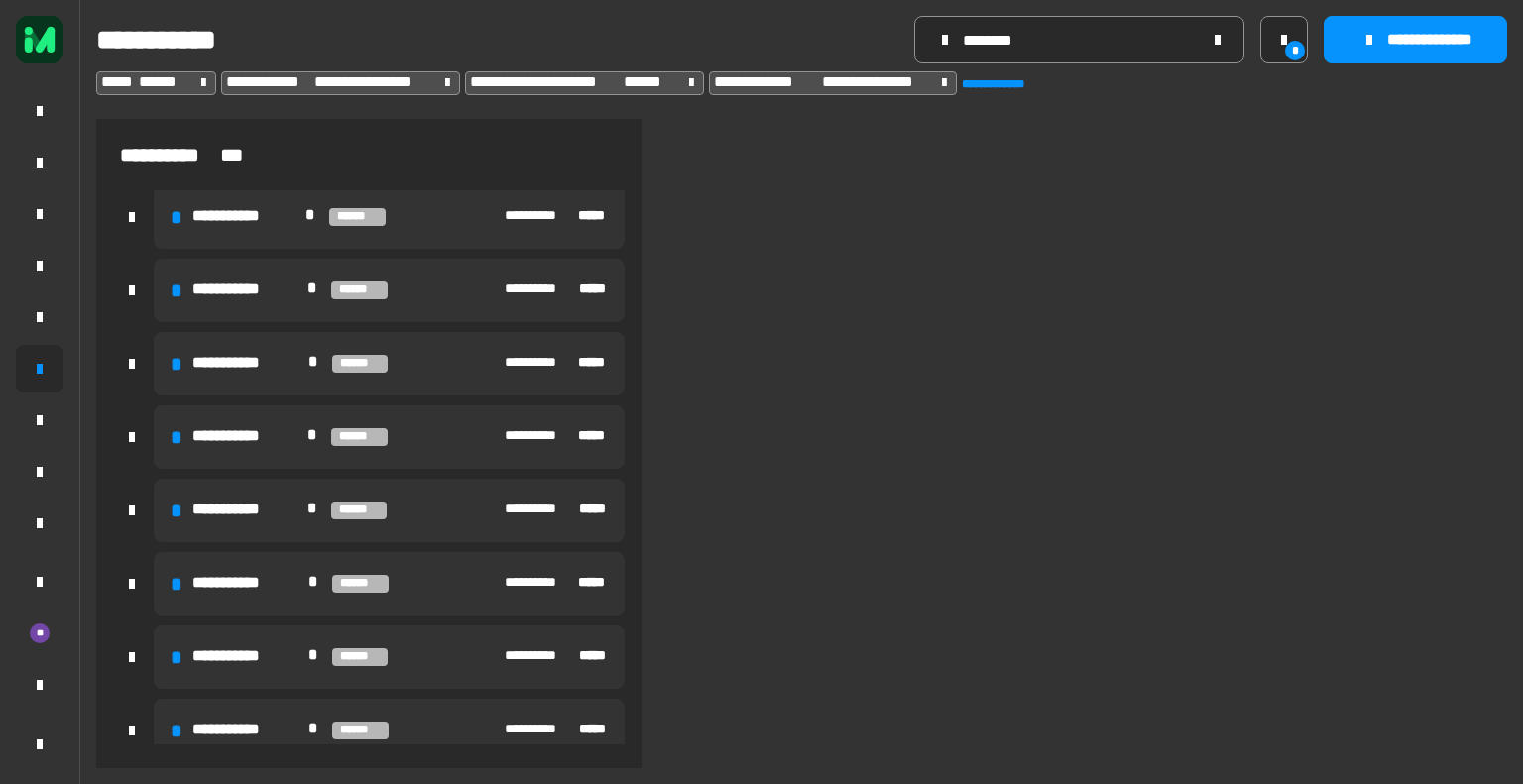 scroll, scrollTop: 0, scrollLeft: 0, axis: both 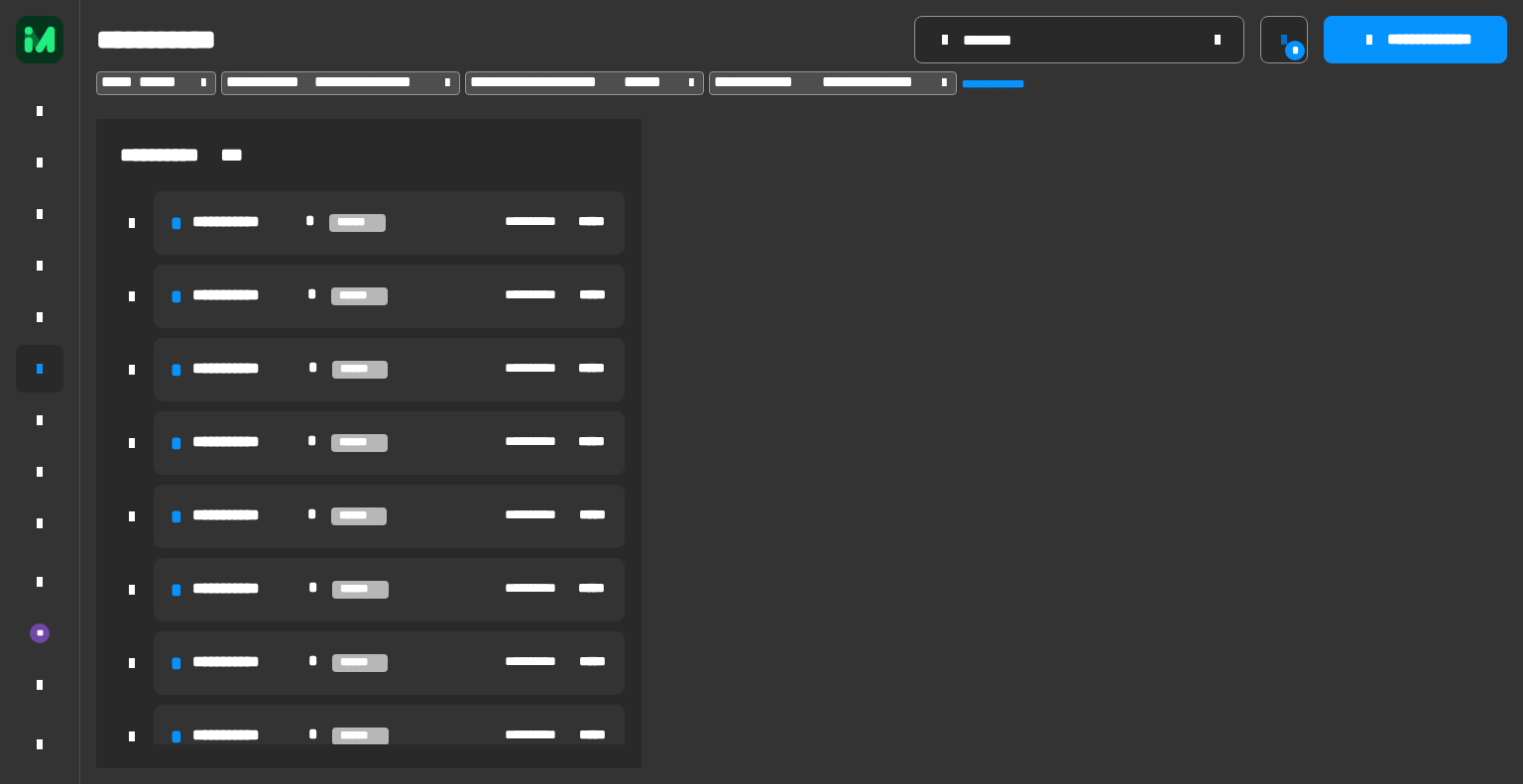 click on "*" 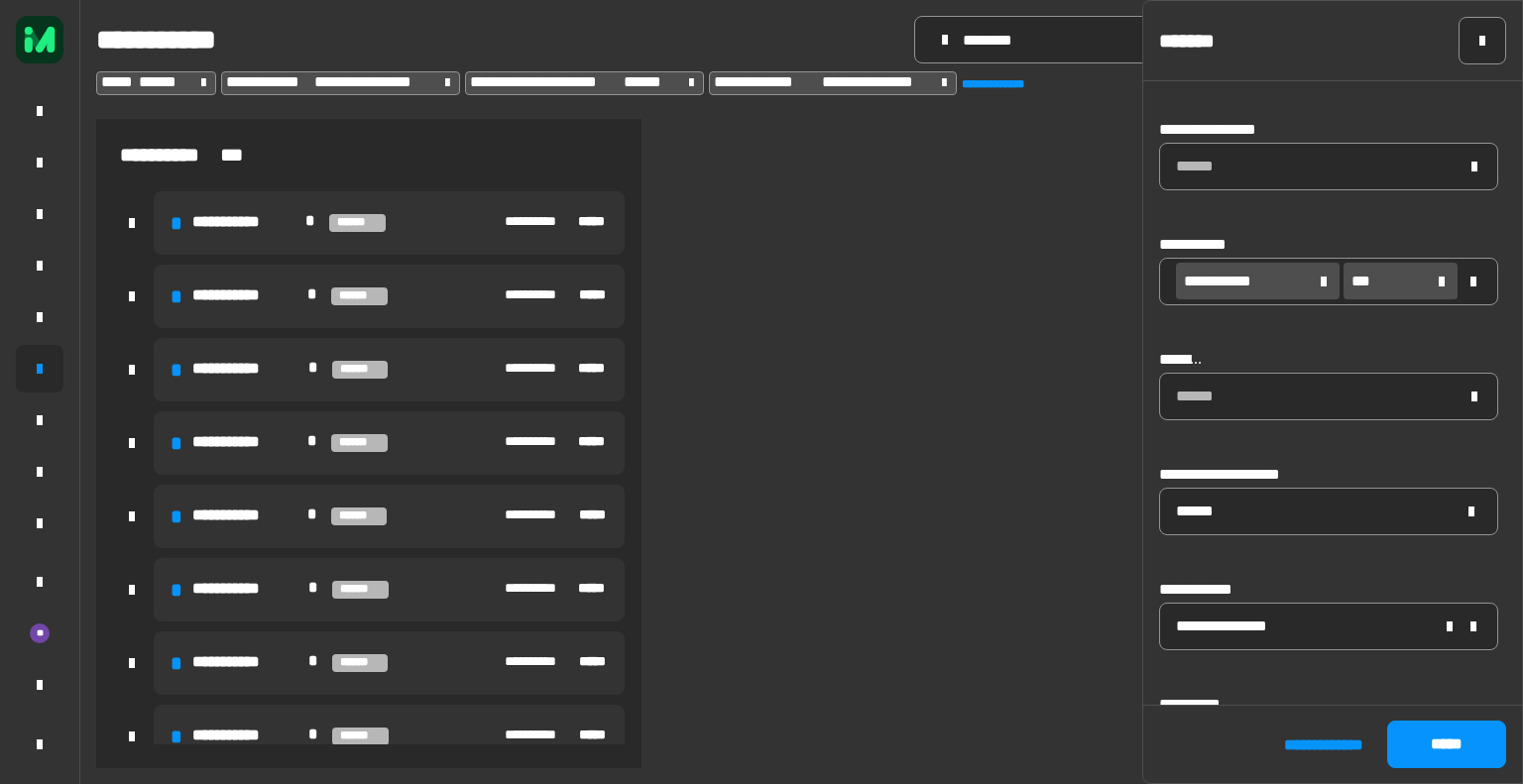 scroll, scrollTop: 399, scrollLeft: 0, axis: vertical 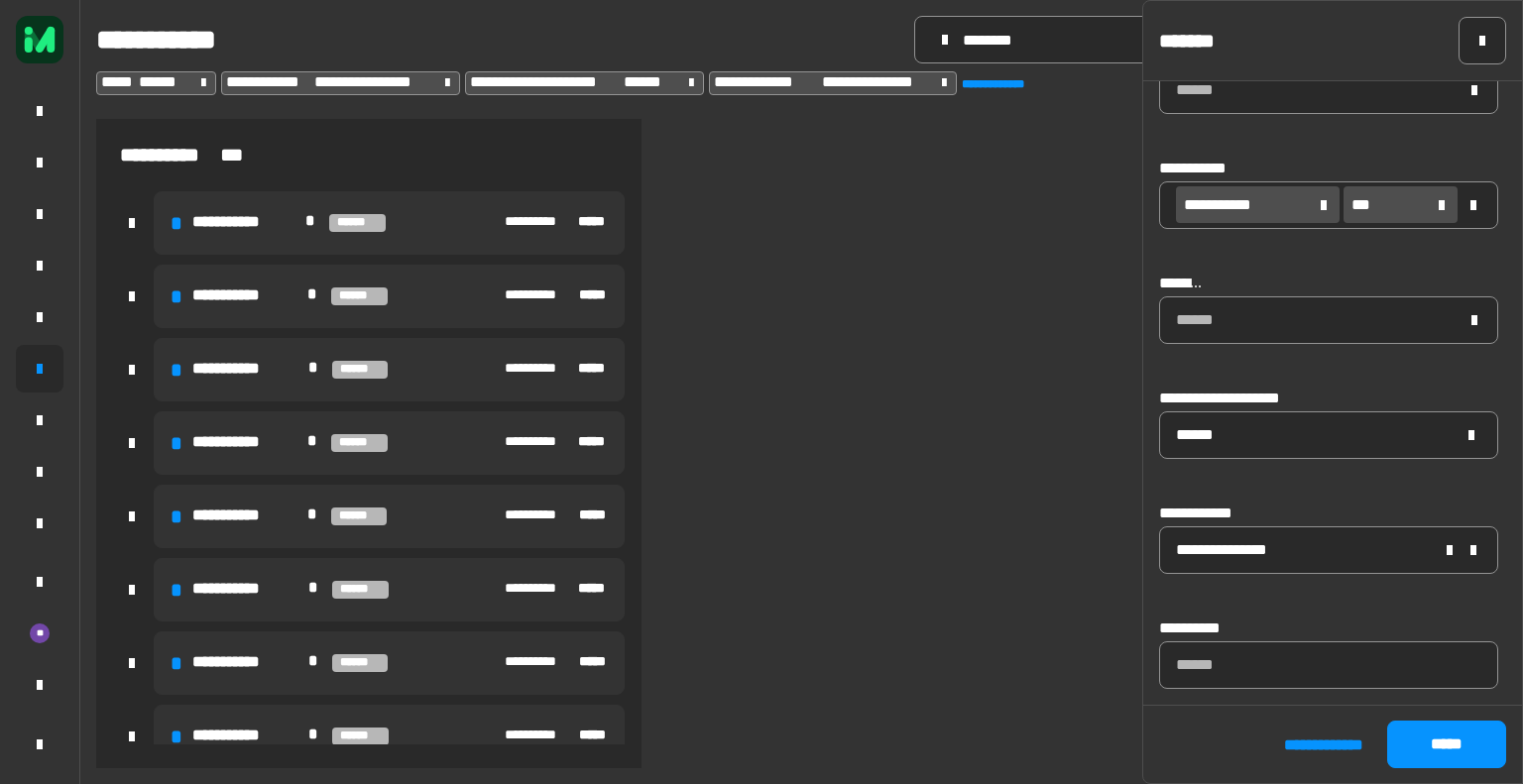 click 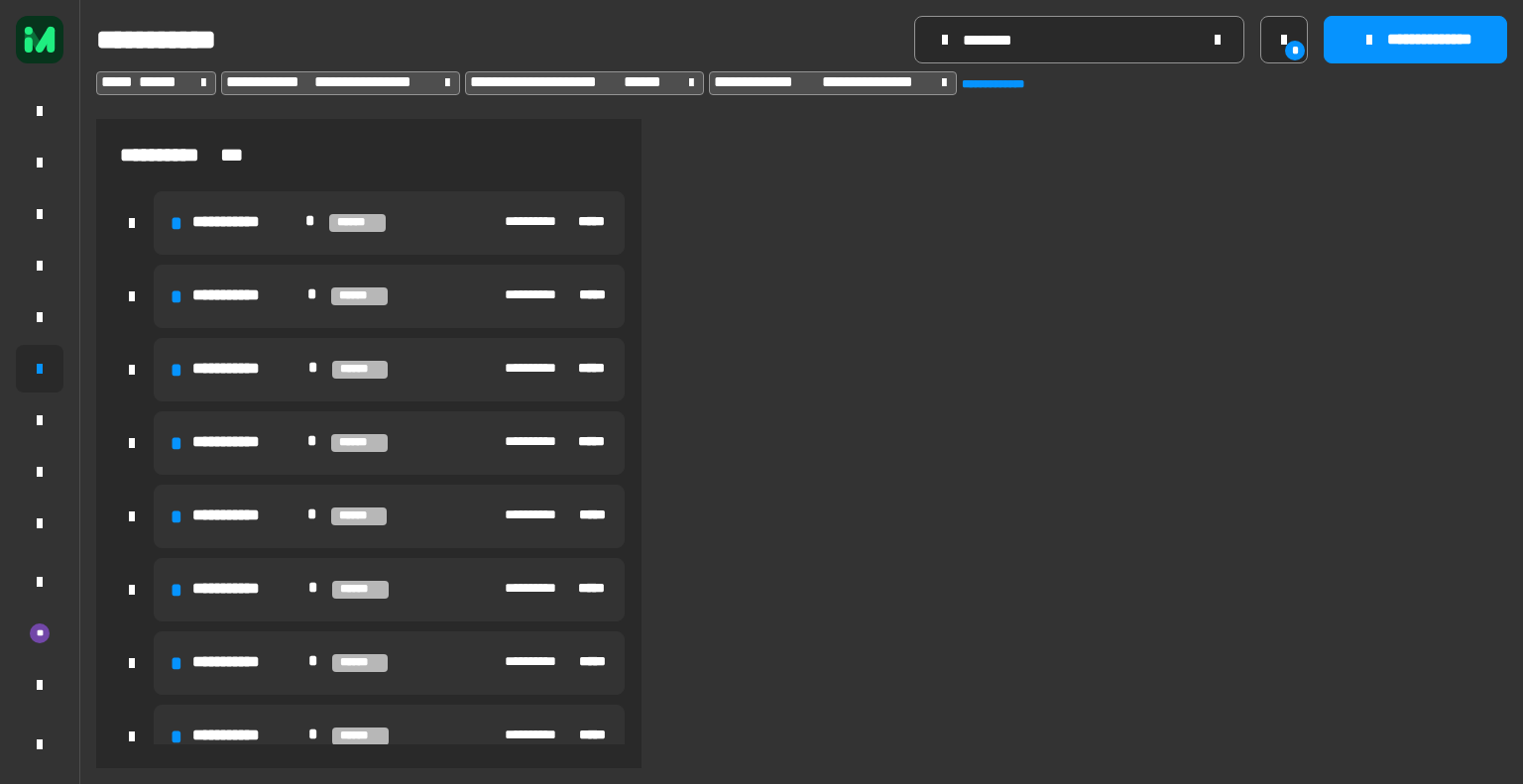 scroll, scrollTop: 382, scrollLeft: 0, axis: vertical 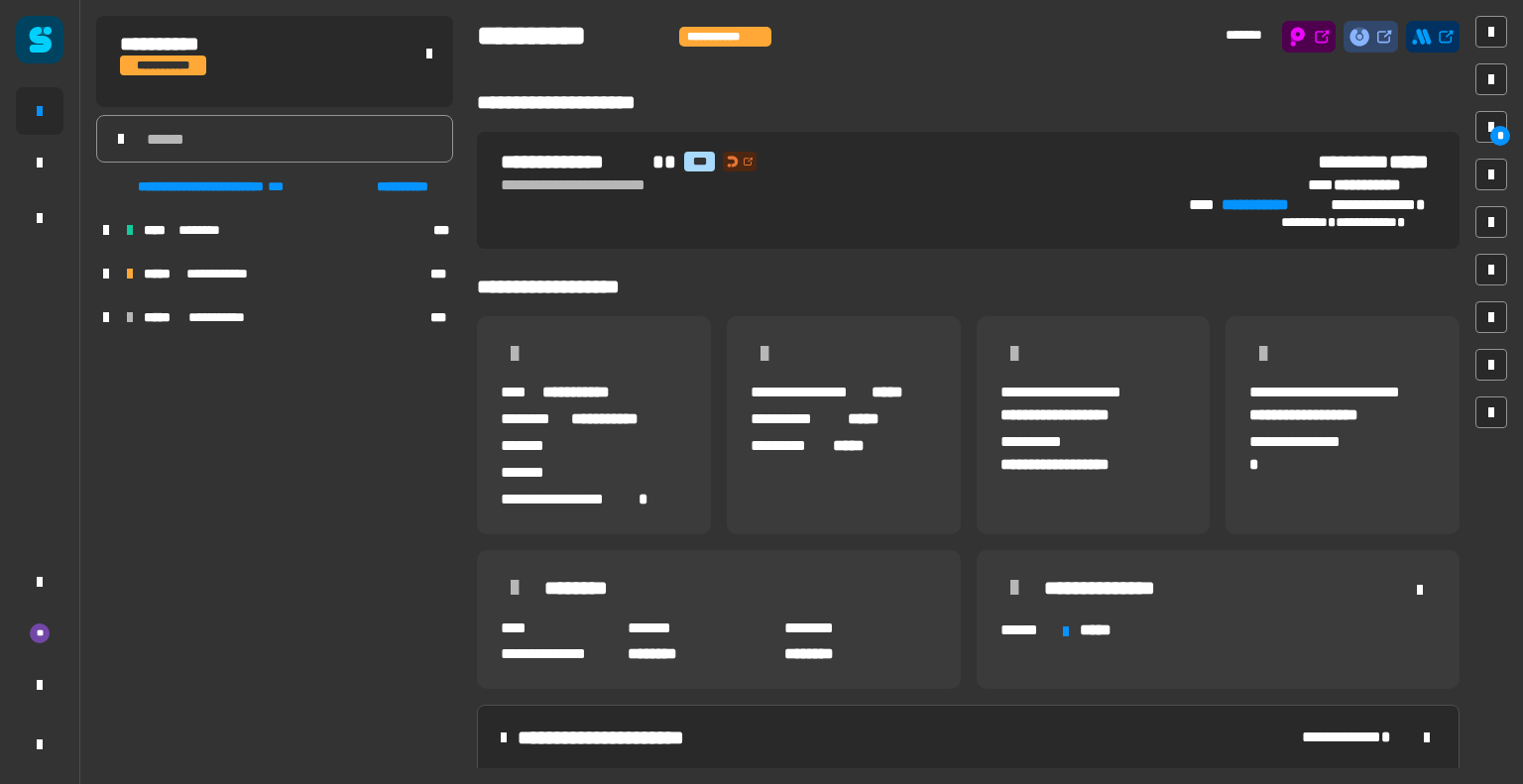 click on "**********" at bounding box center [275, 274] 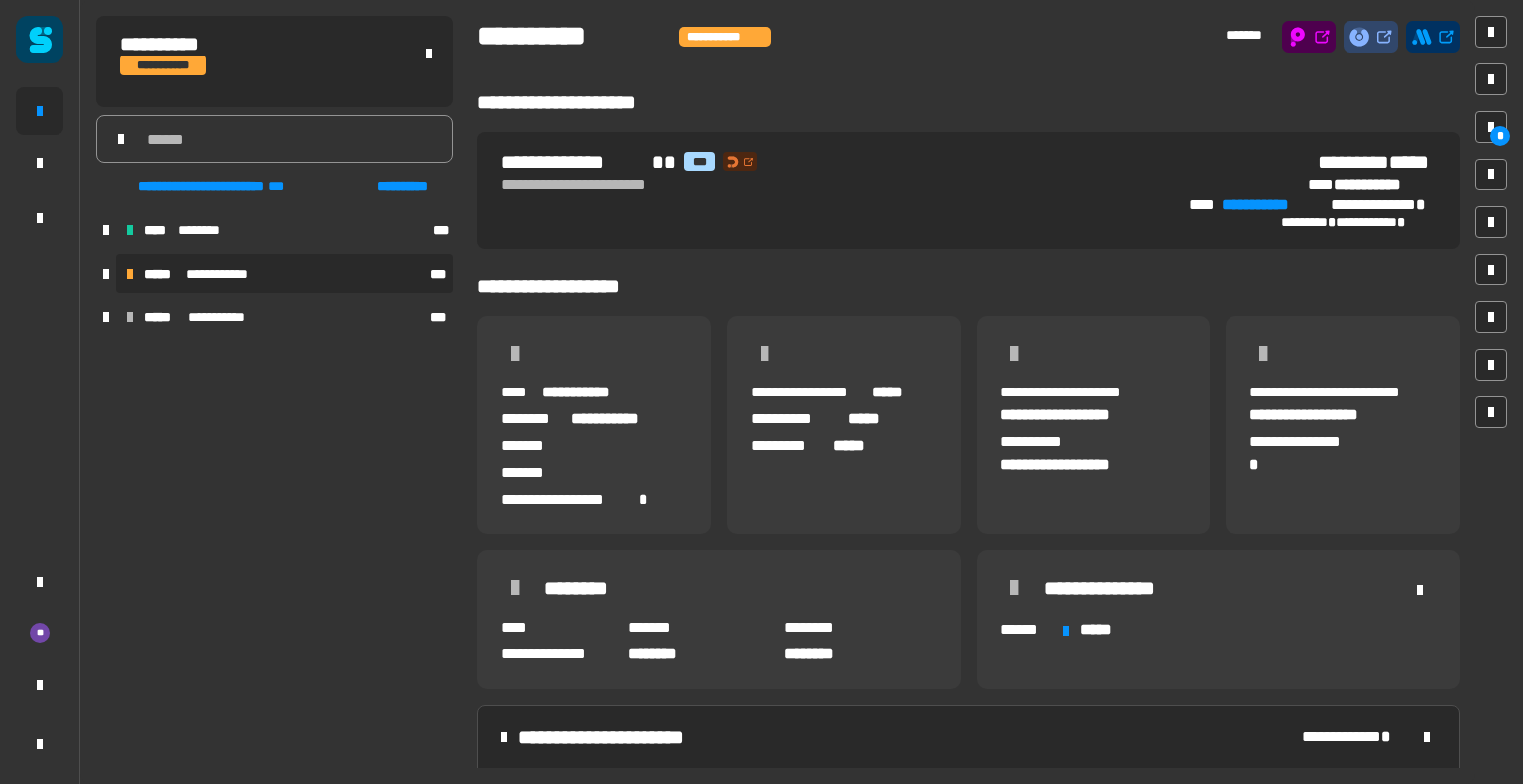 click on "**********" at bounding box center [285, 274] 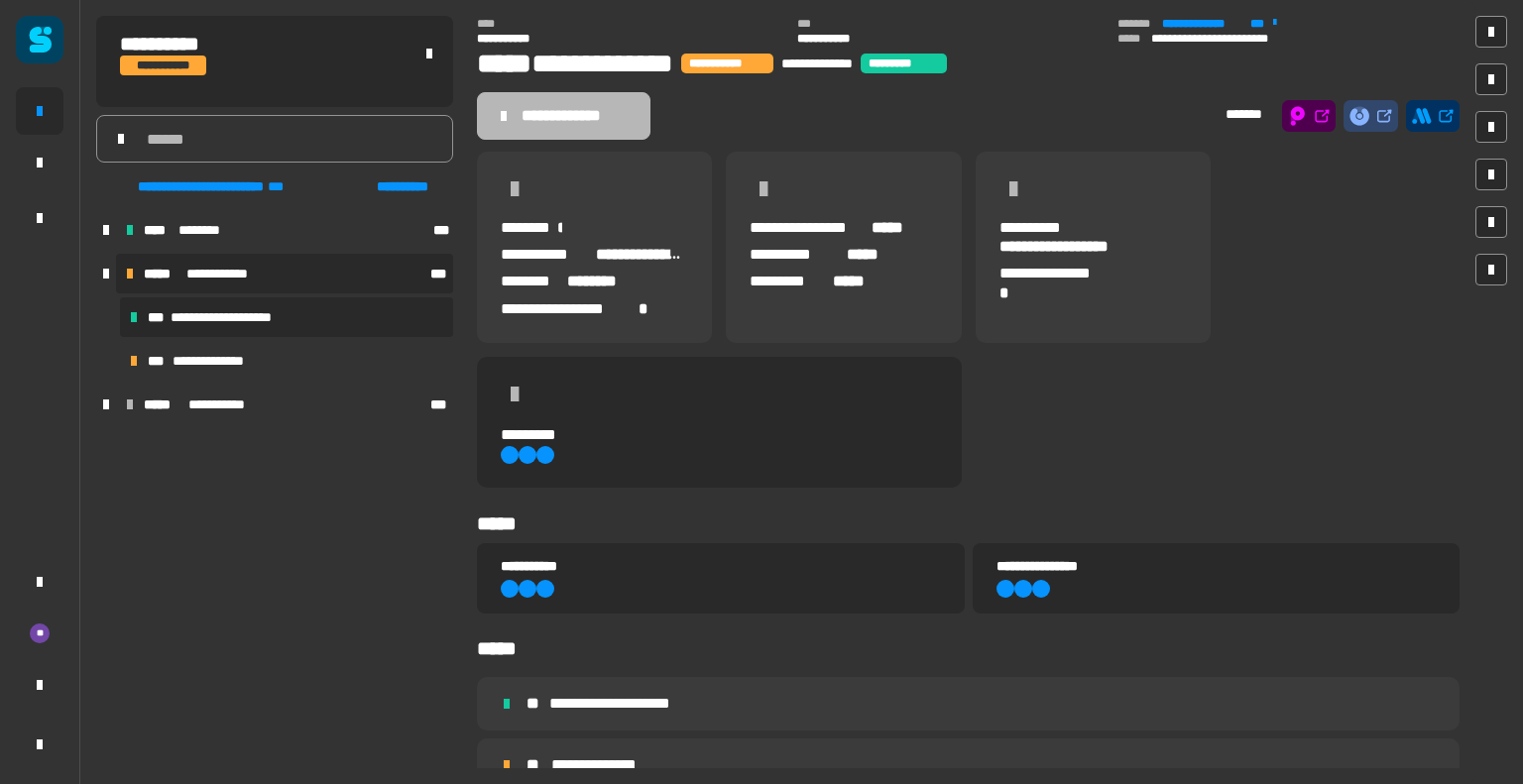 click on "**********" at bounding box center (287, 317) 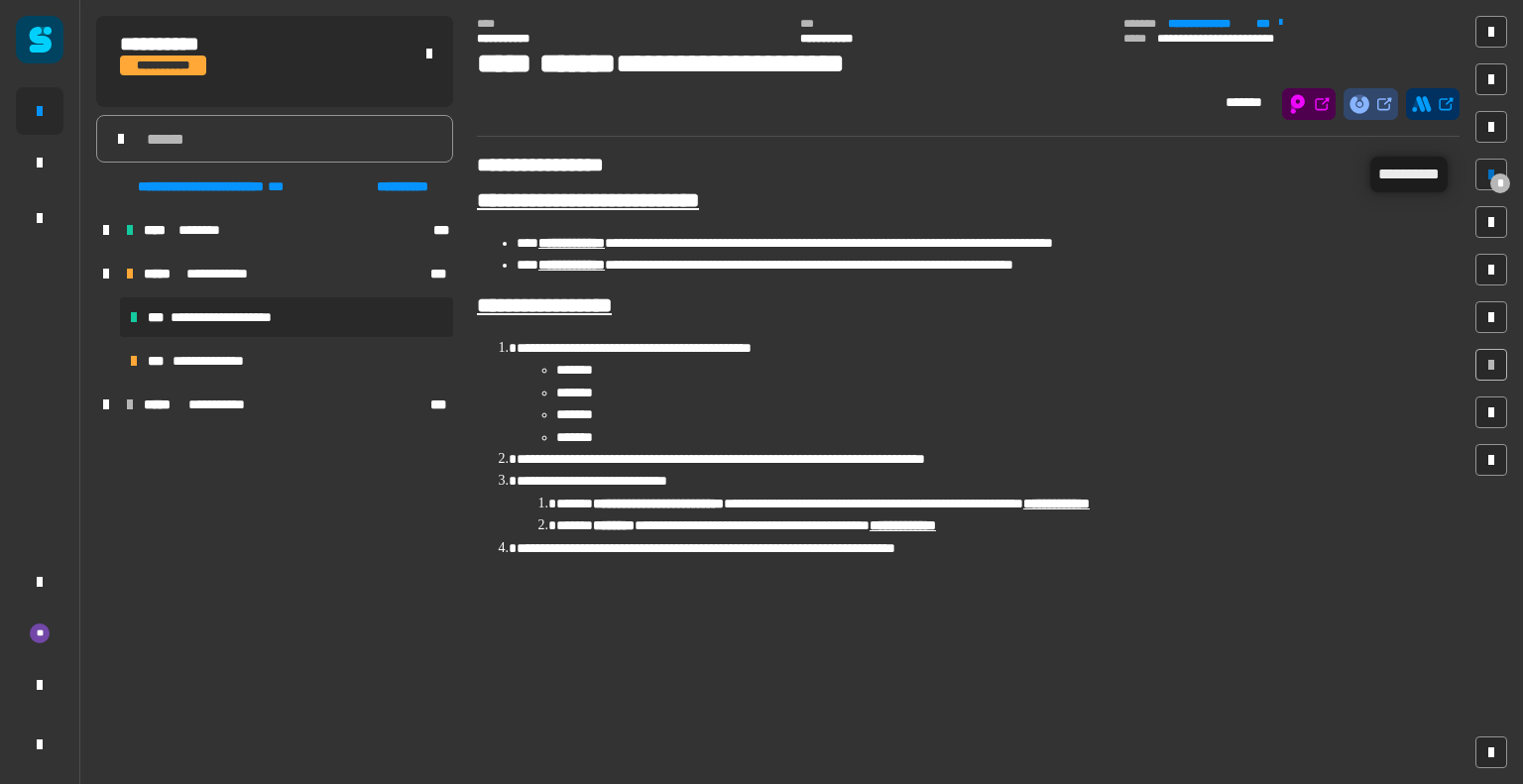 click on "*" at bounding box center (1500, 183) 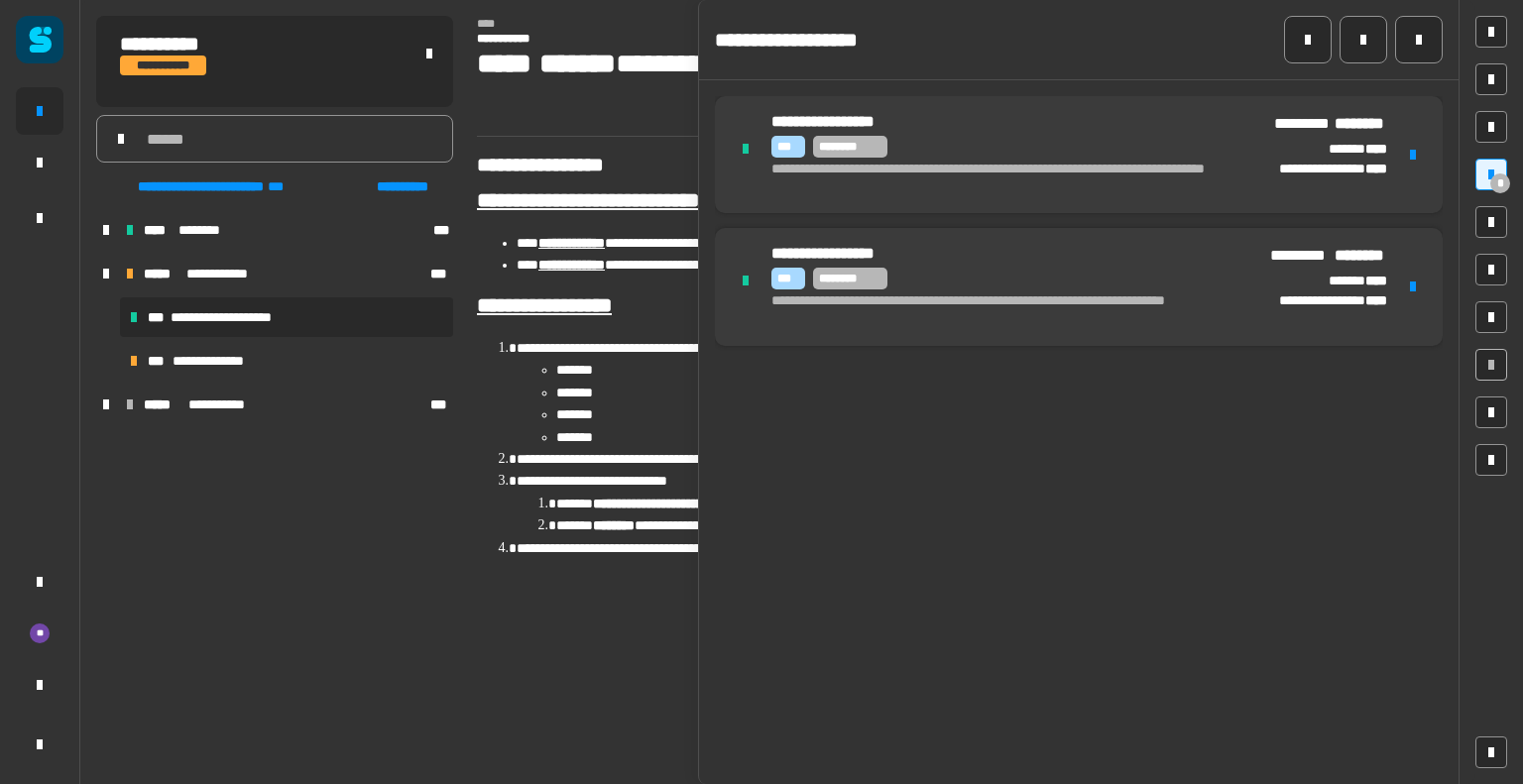 click on "**********" 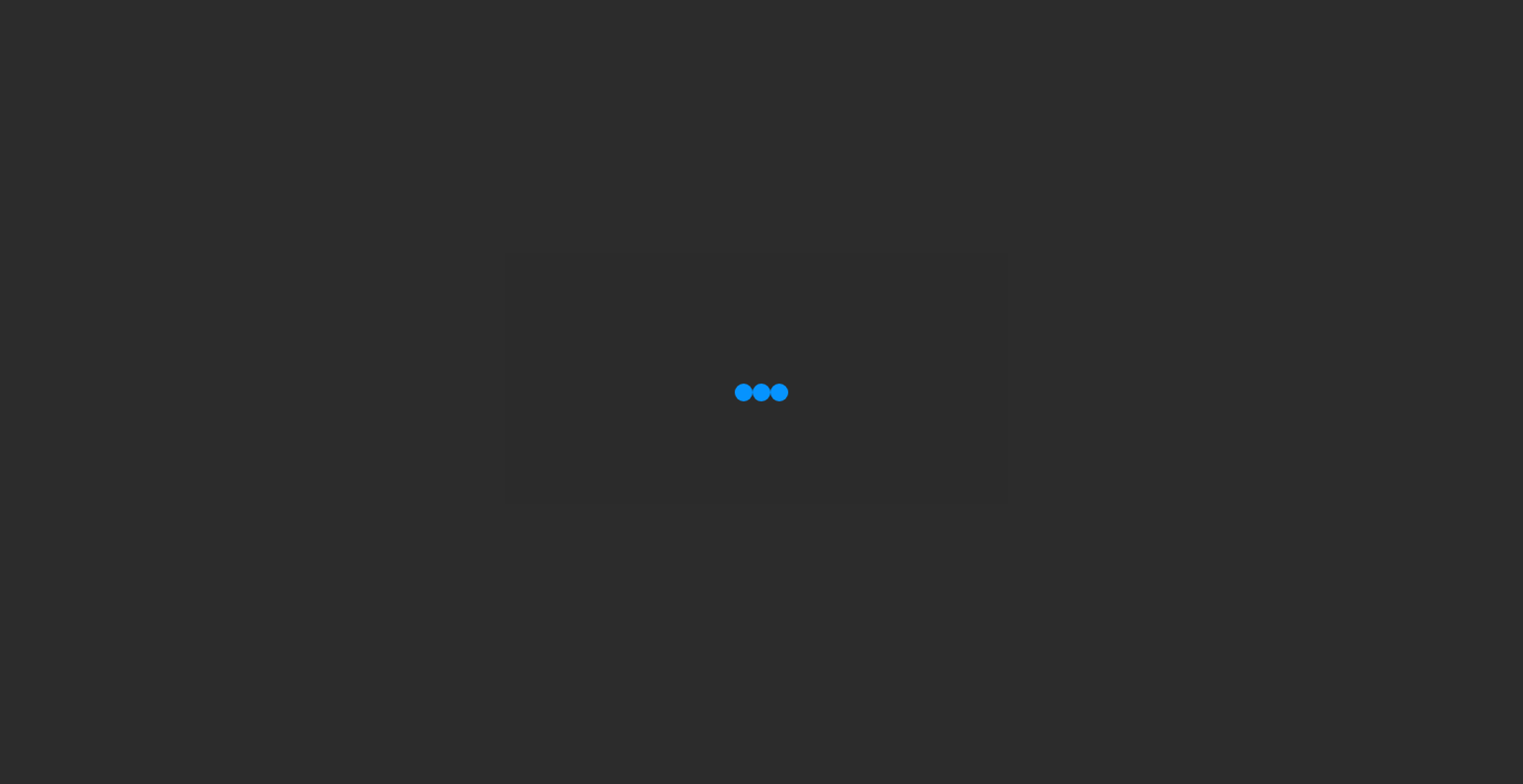 scroll, scrollTop: 0, scrollLeft: 0, axis: both 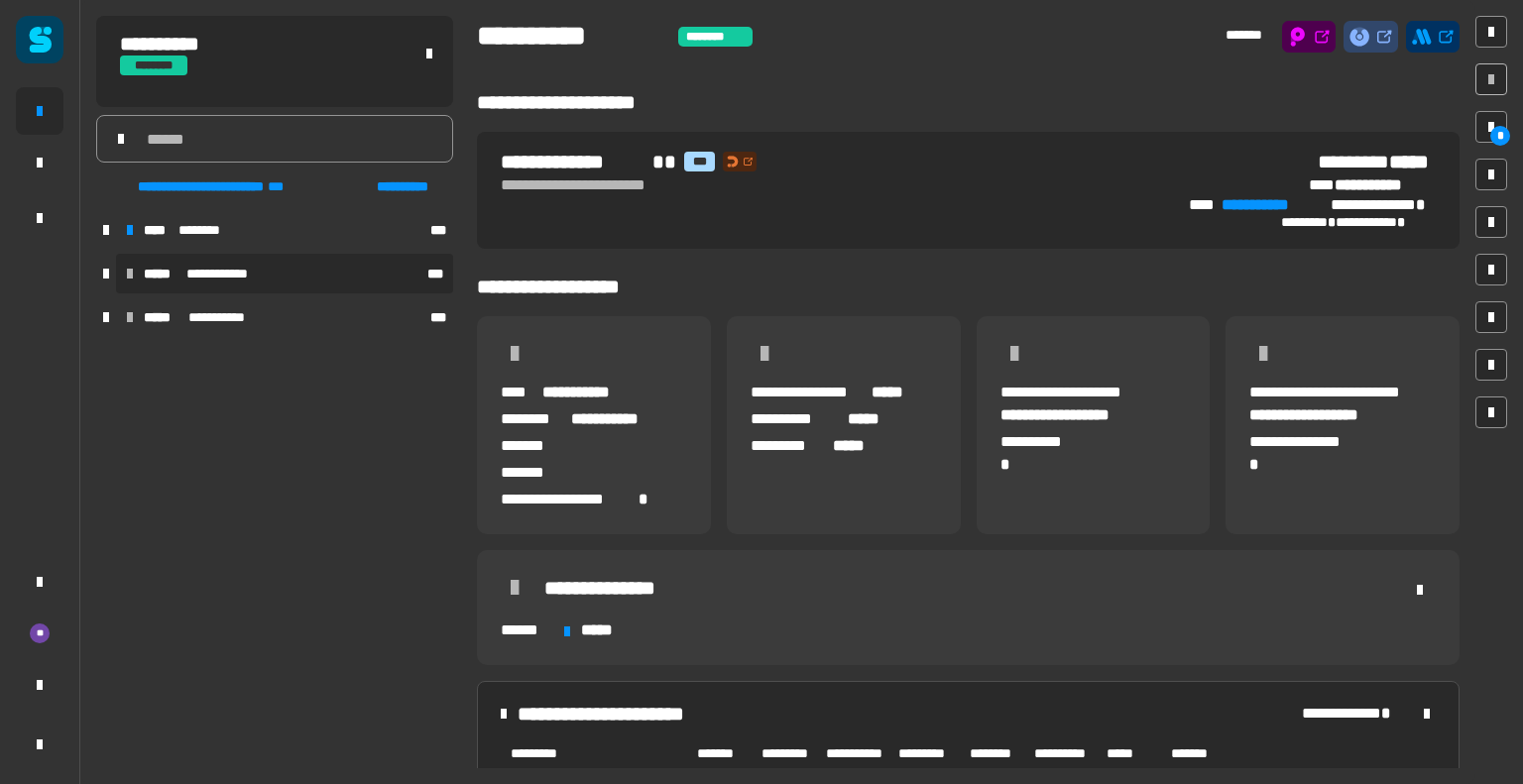 click on "**********" at bounding box center [285, 274] 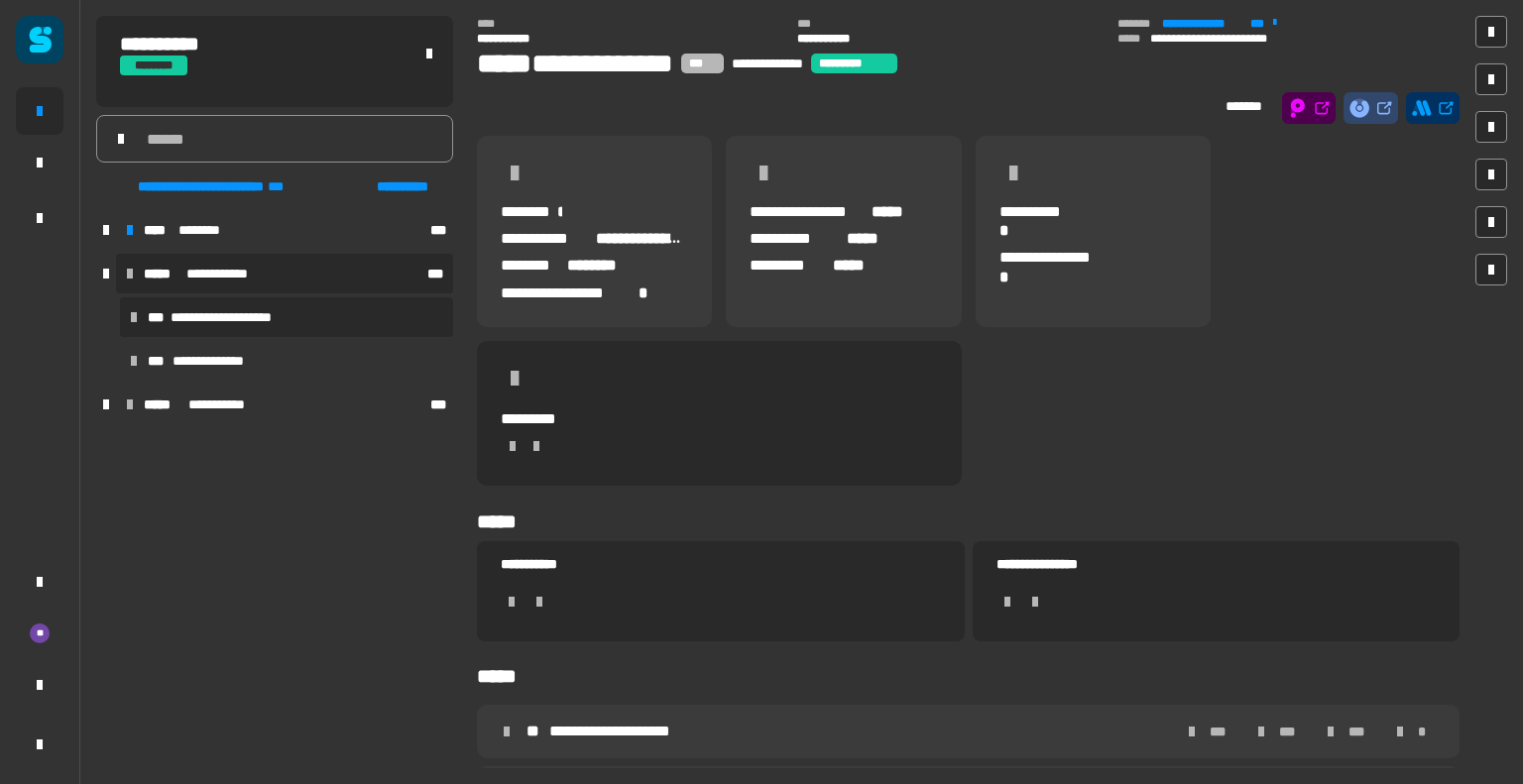 click on "**********" at bounding box center (287, 317) 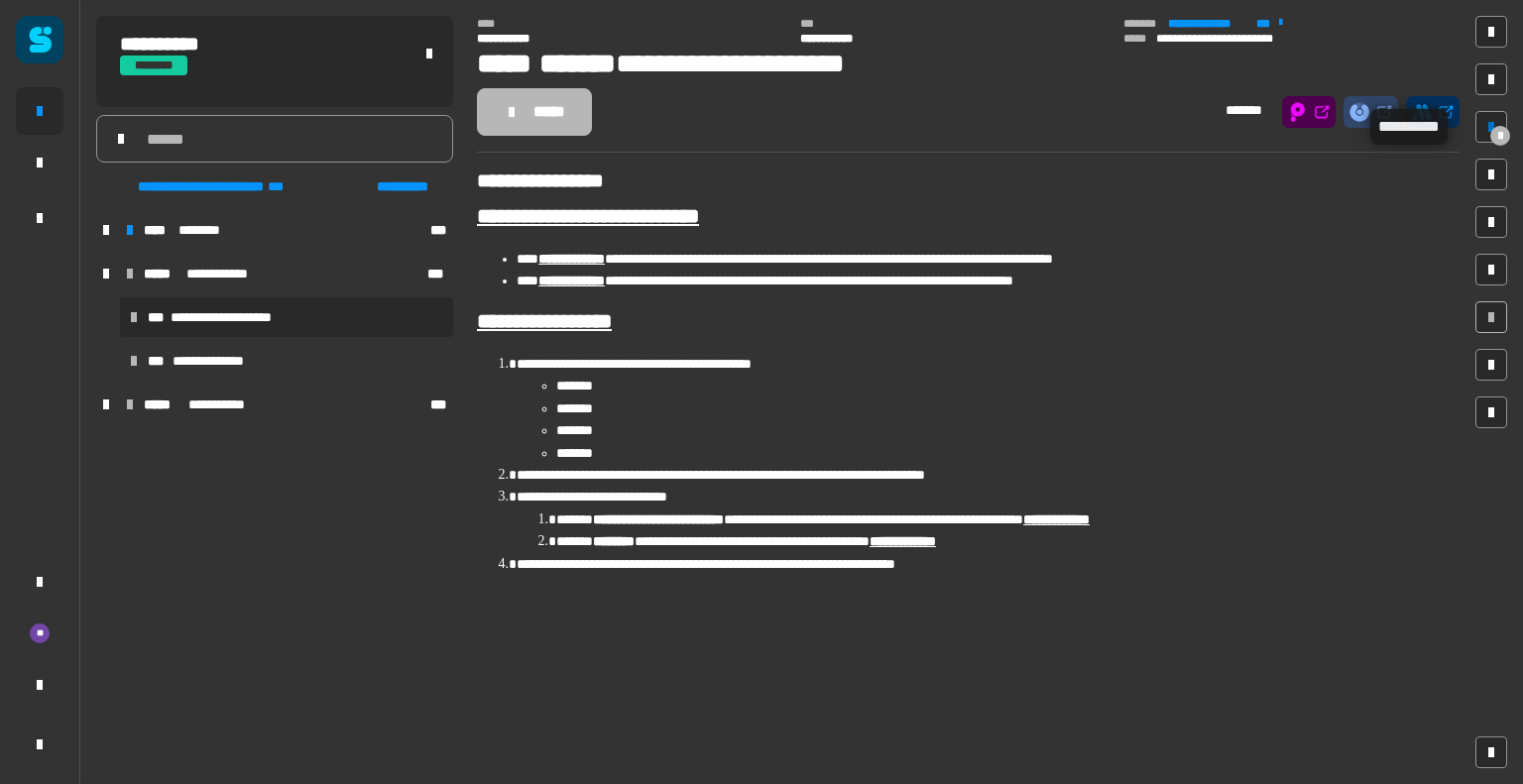 click on "*" at bounding box center (1500, 136) 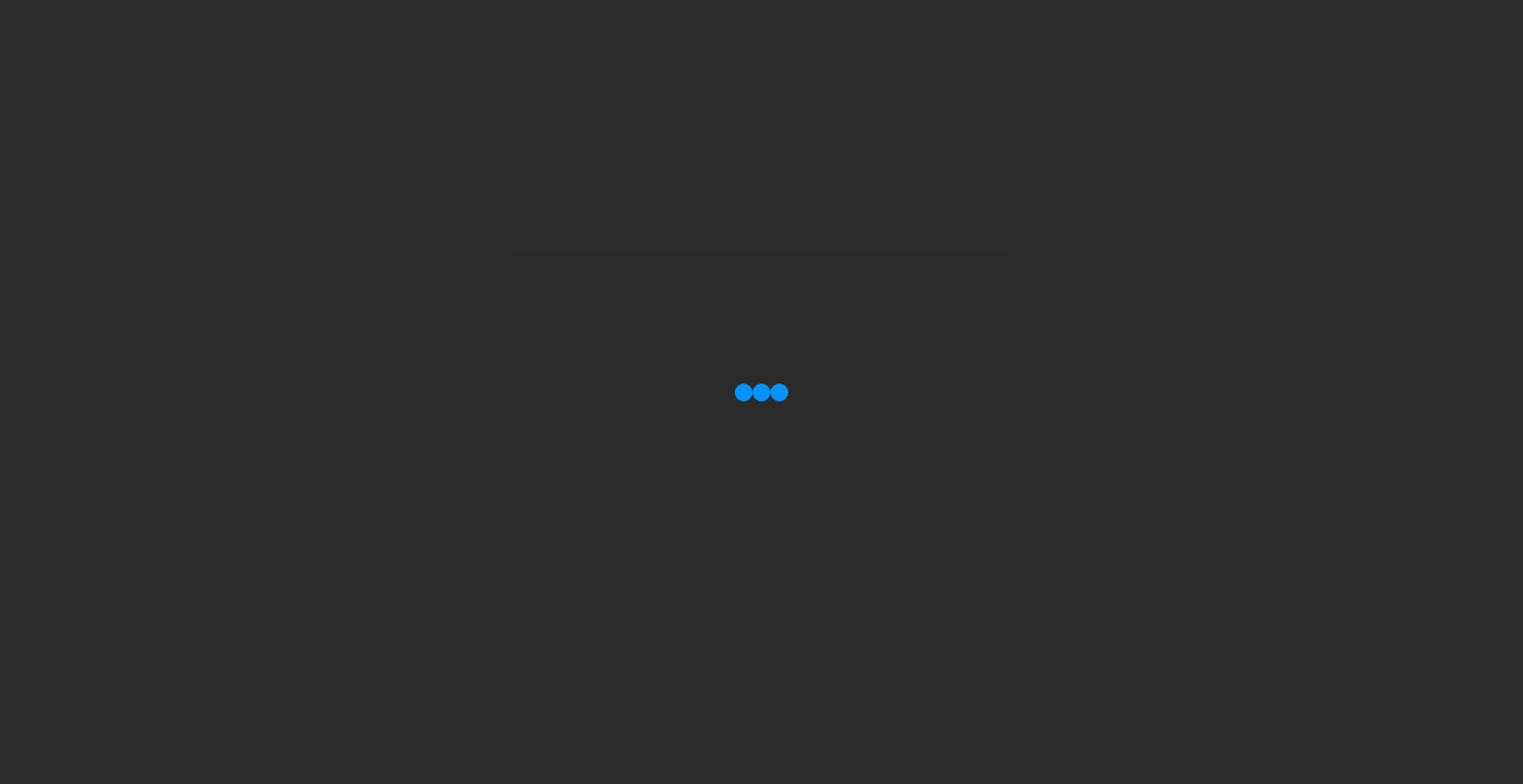 scroll, scrollTop: 0, scrollLeft: 0, axis: both 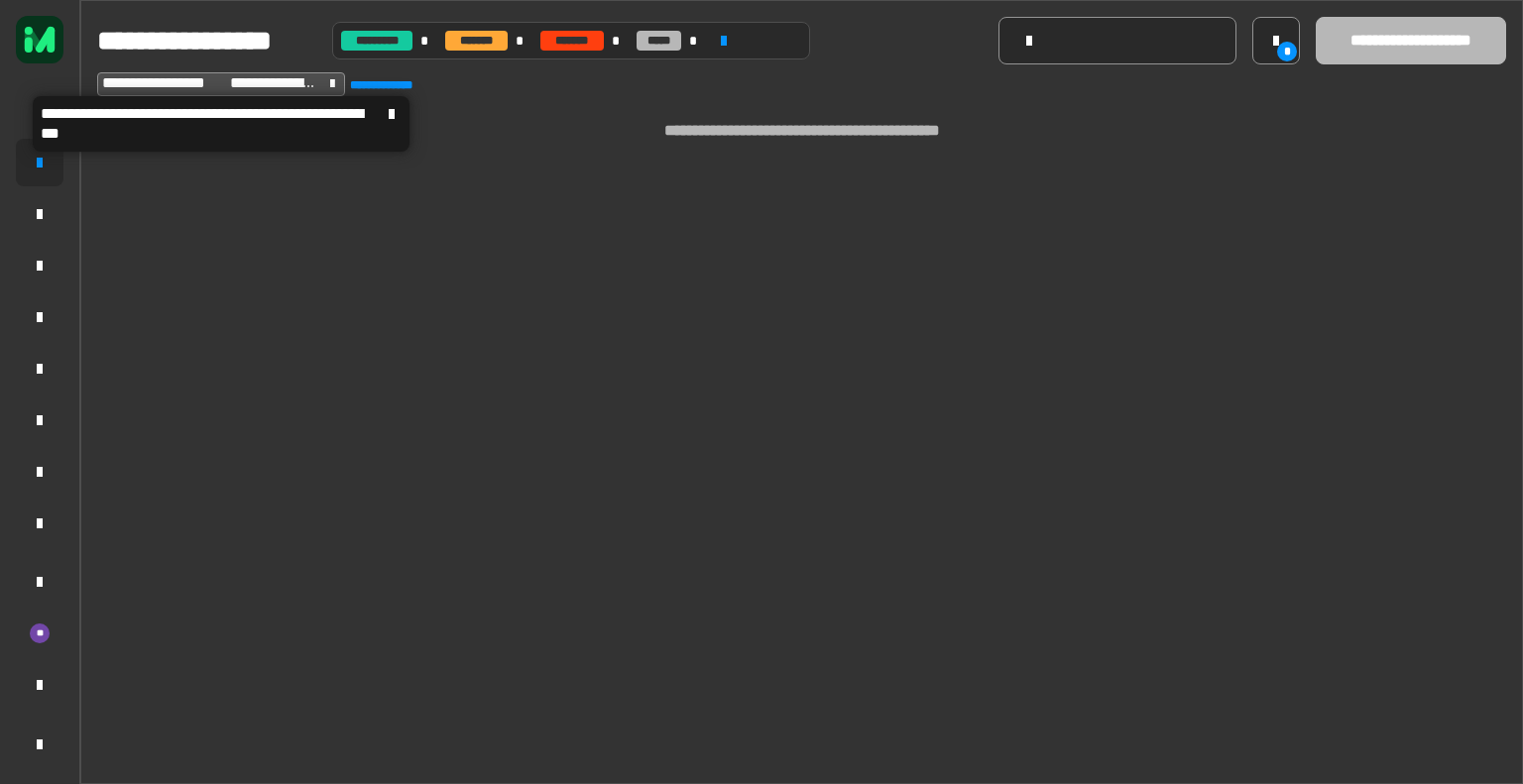 click 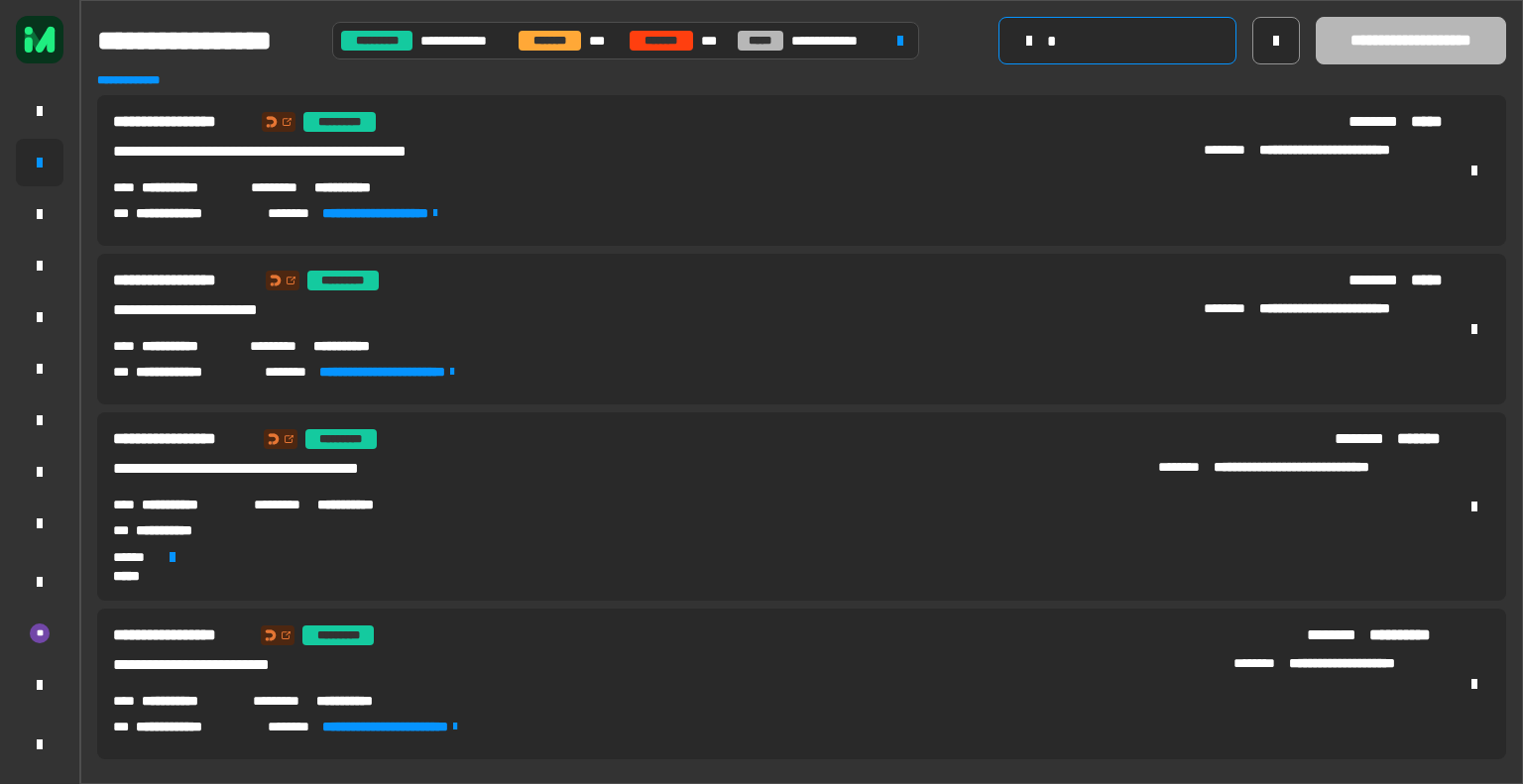 click on "*" 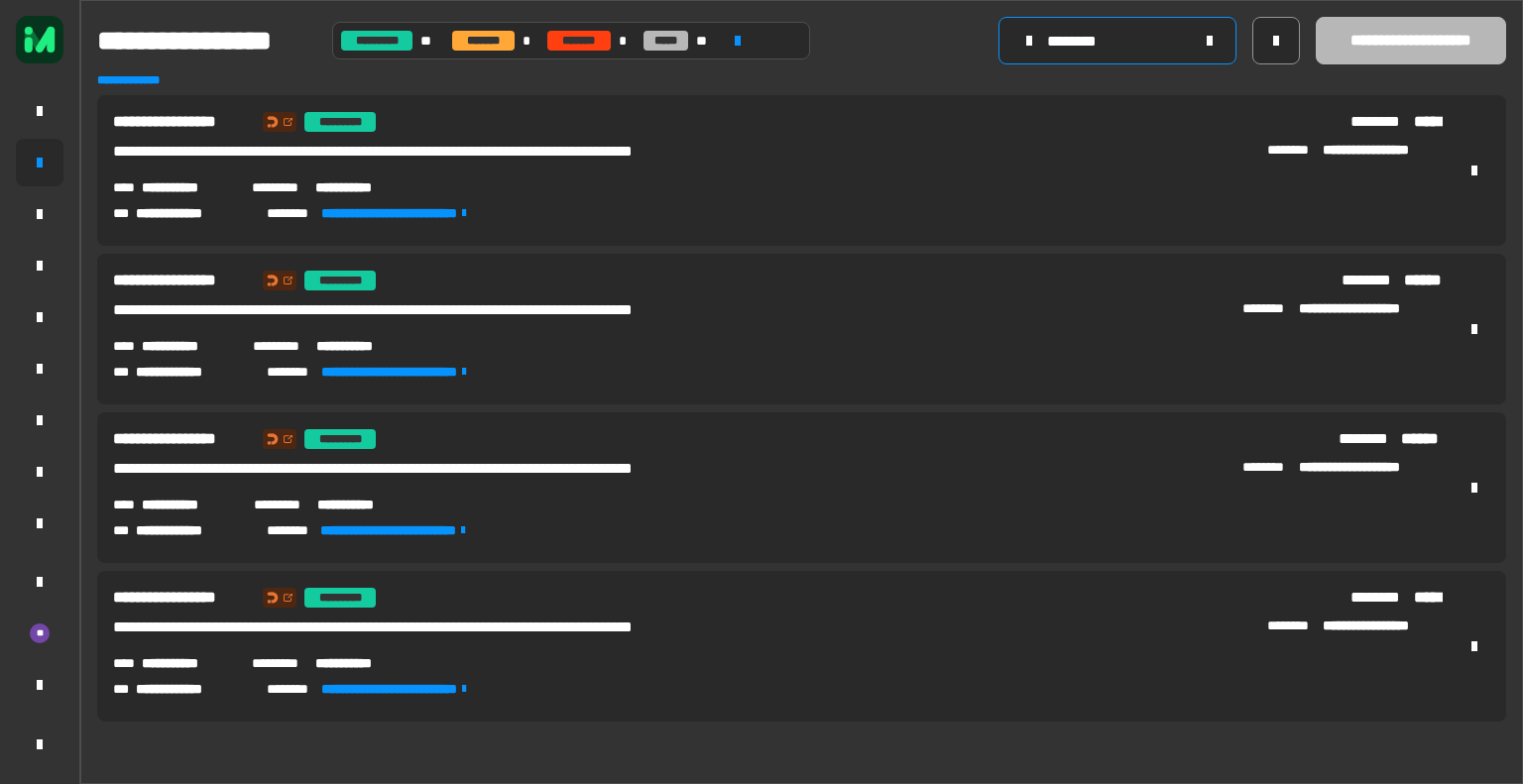 type on "********" 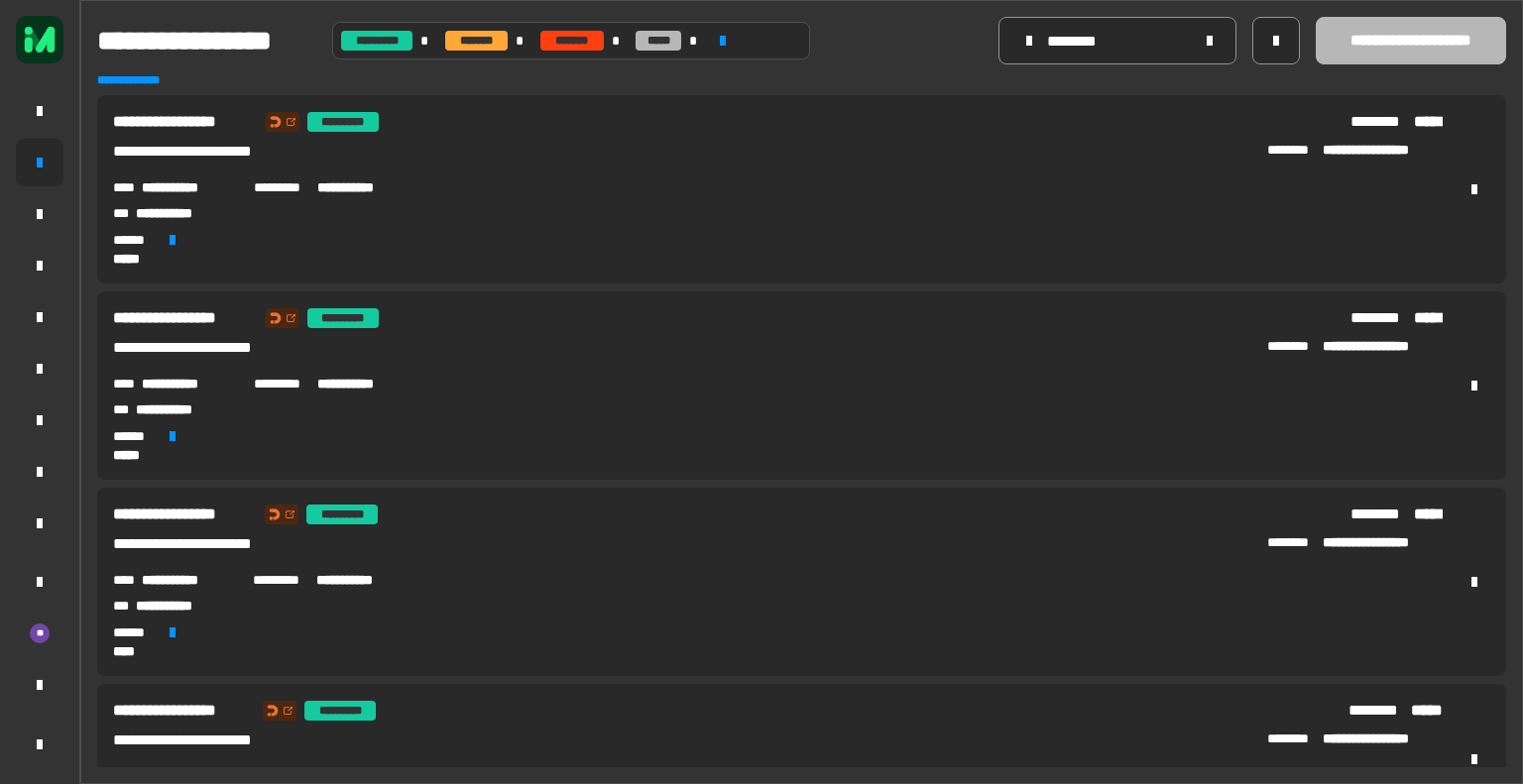 scroll, scrollTop: 0, scrollLeft: 0, axis: both 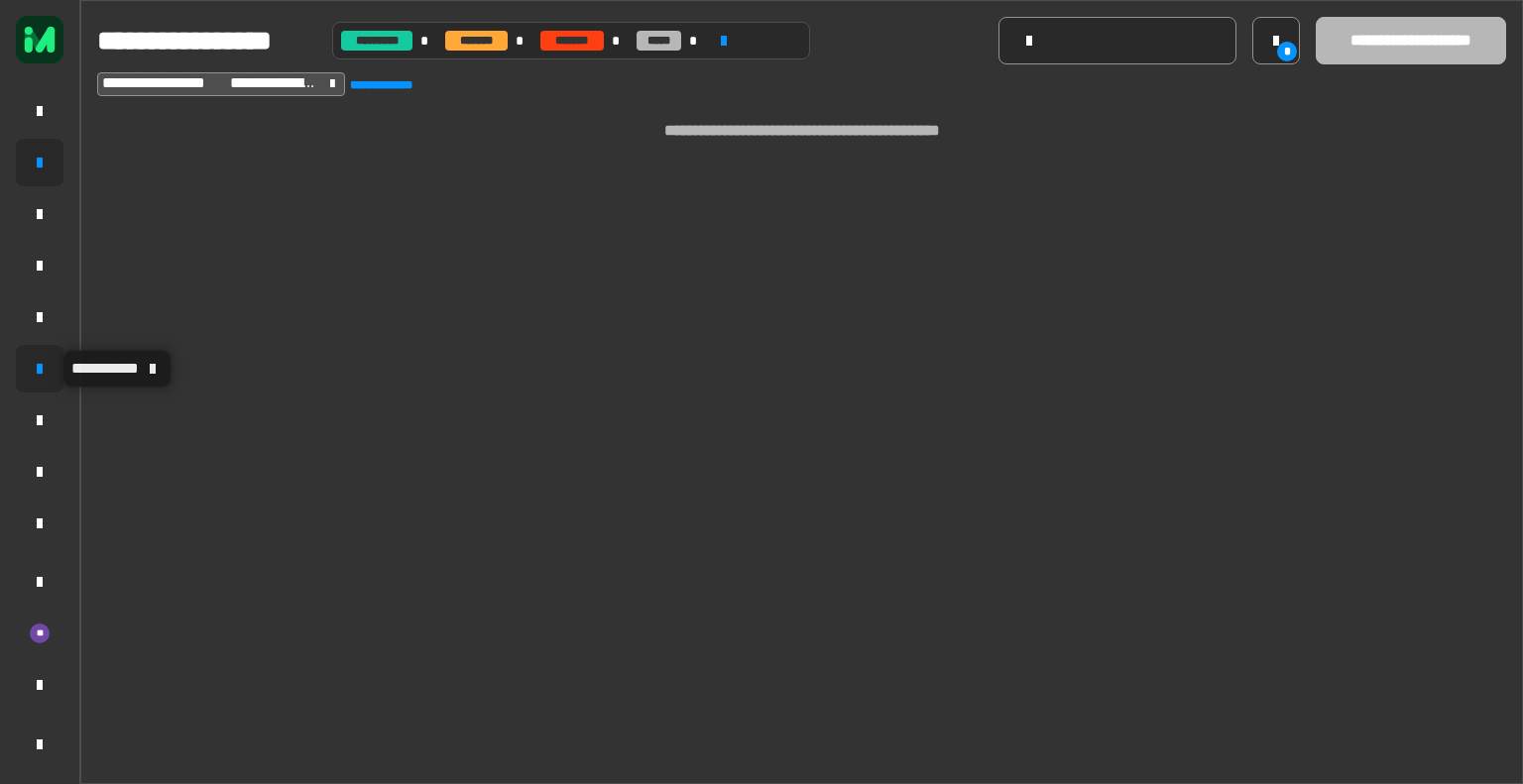 click 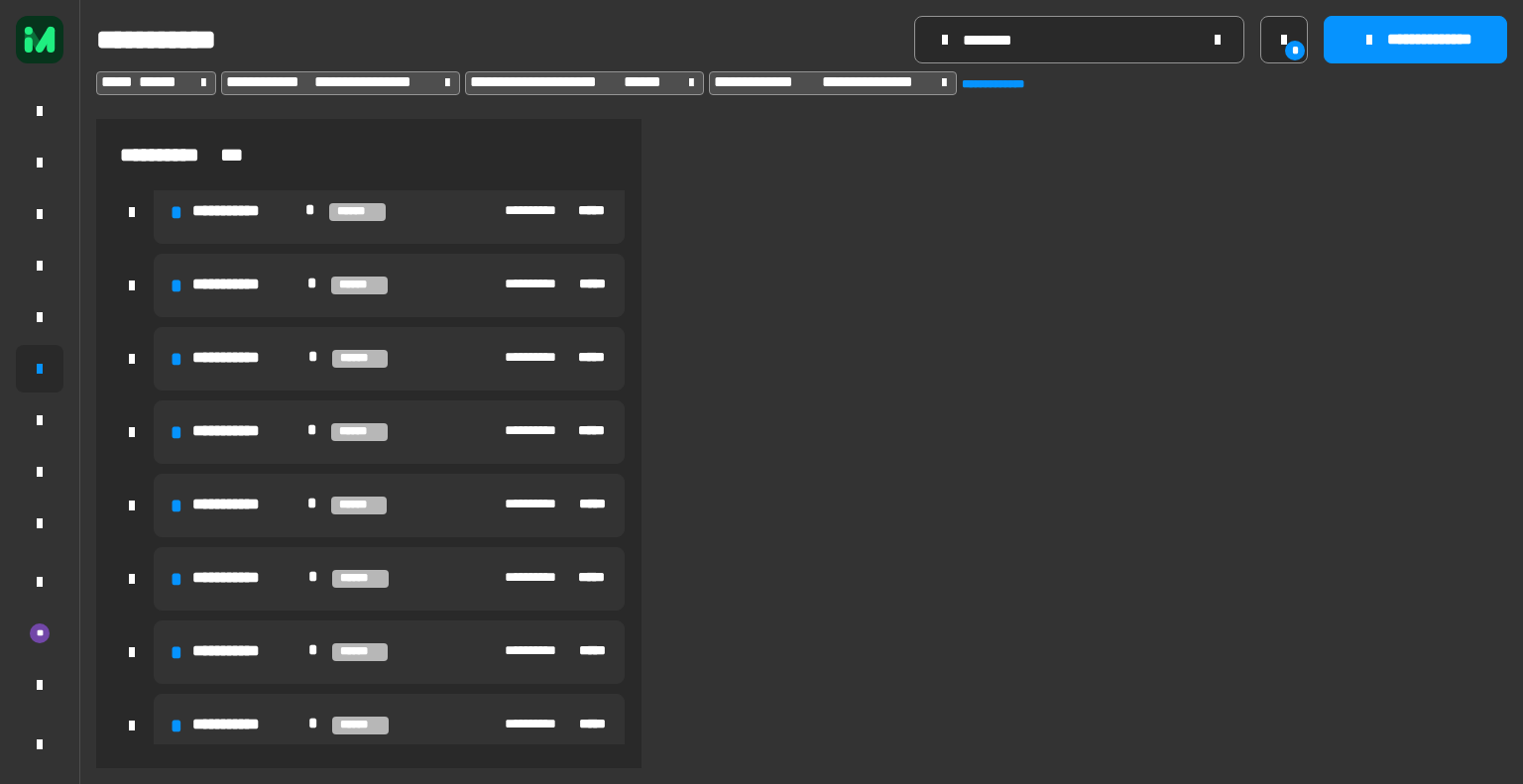 scroll, scrollTop: 0, scrollLeft: 0, axis: both 